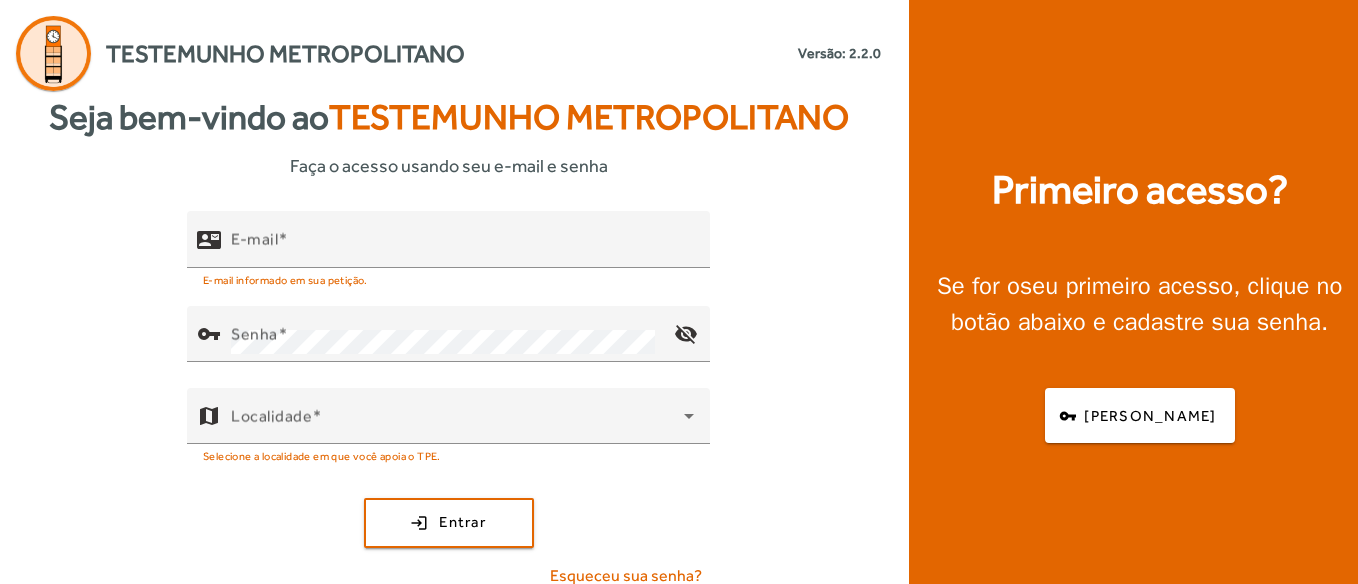 scroll, scrollTop: 0, scrollLeft: 0, axis: both 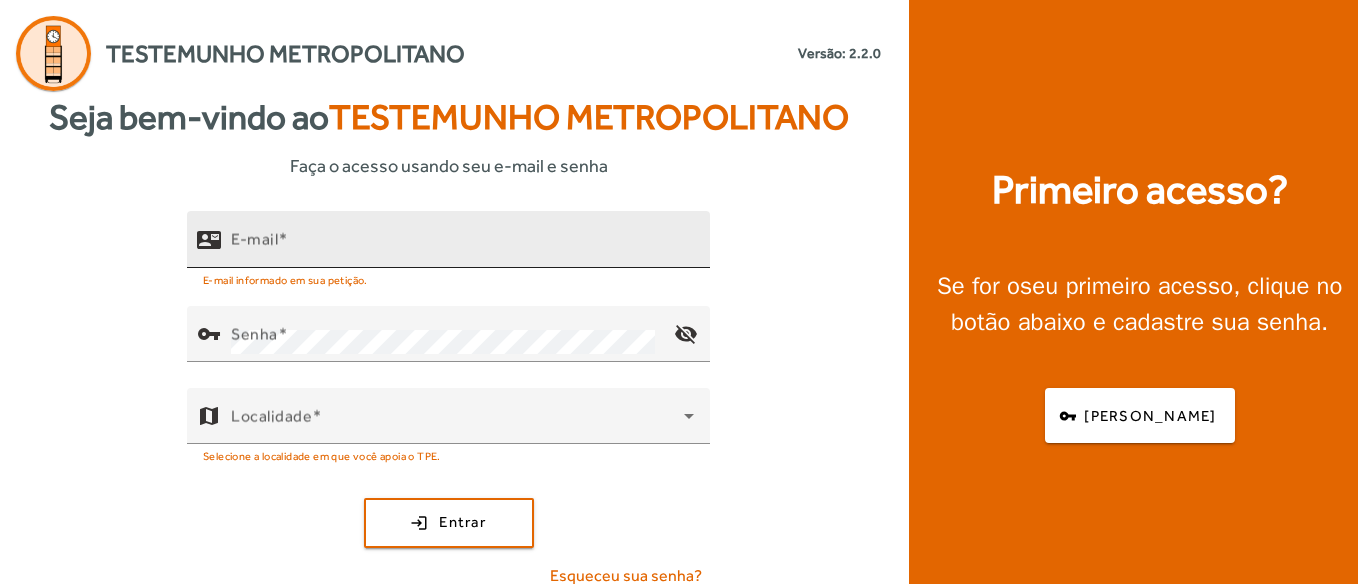 click on "E-mail" at bounding box center (462, 248) 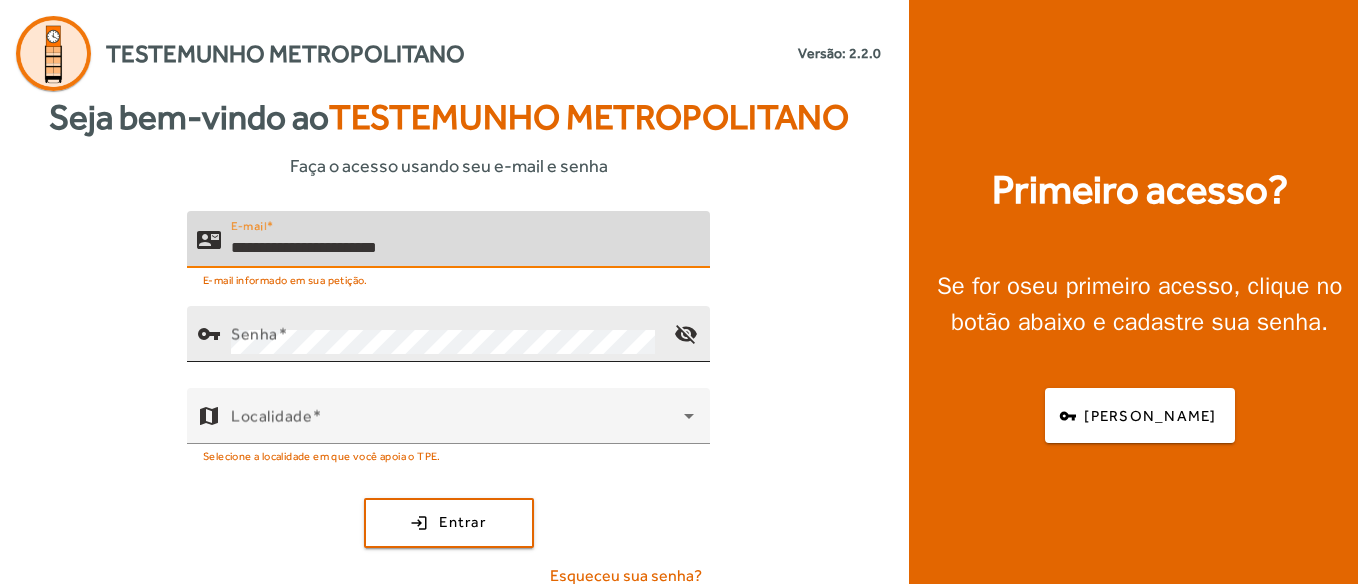 type on "**********" 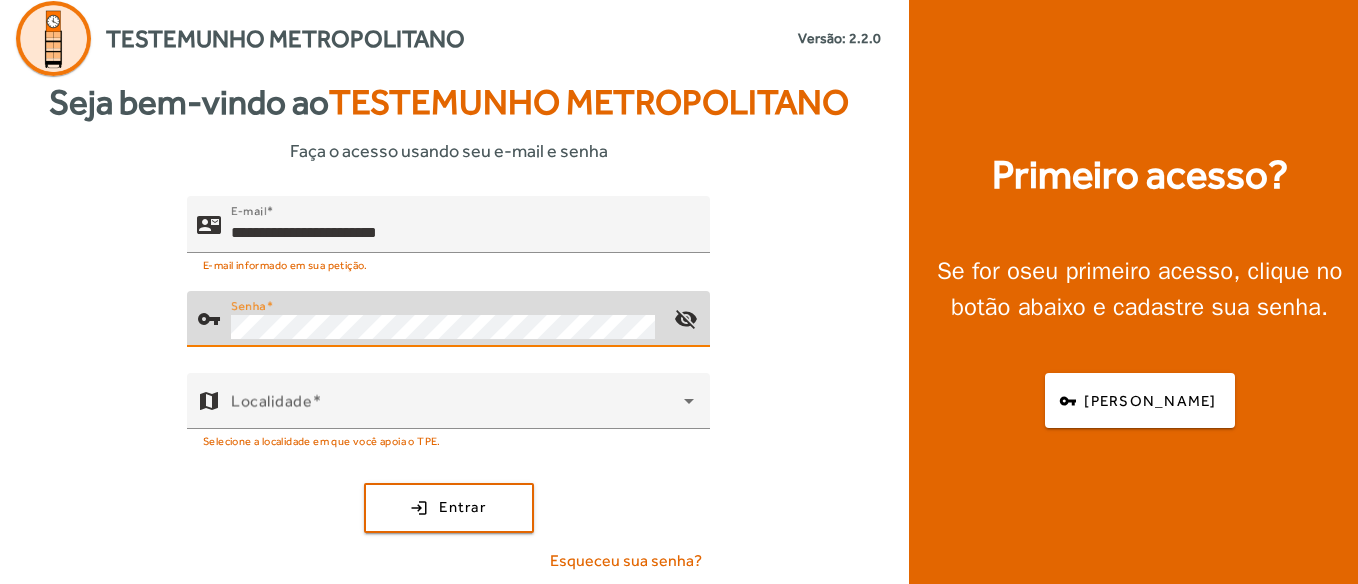 scroll, scrollTop: 19, scrollLeft: 0, axis: vertical 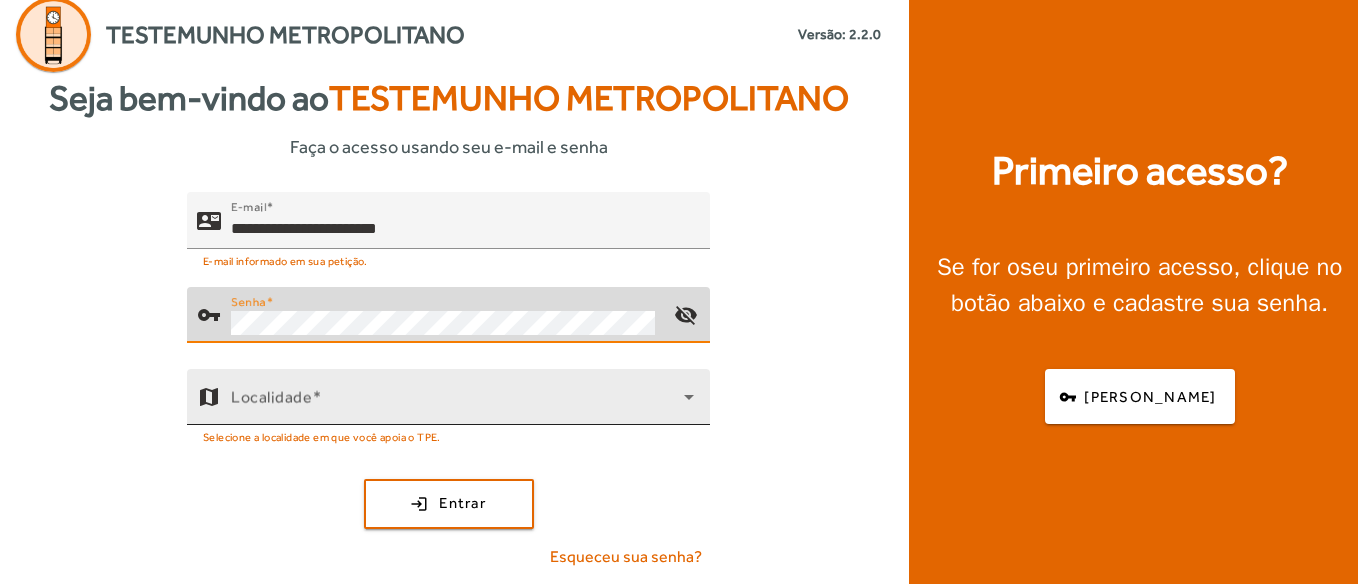 click on "Localidade" 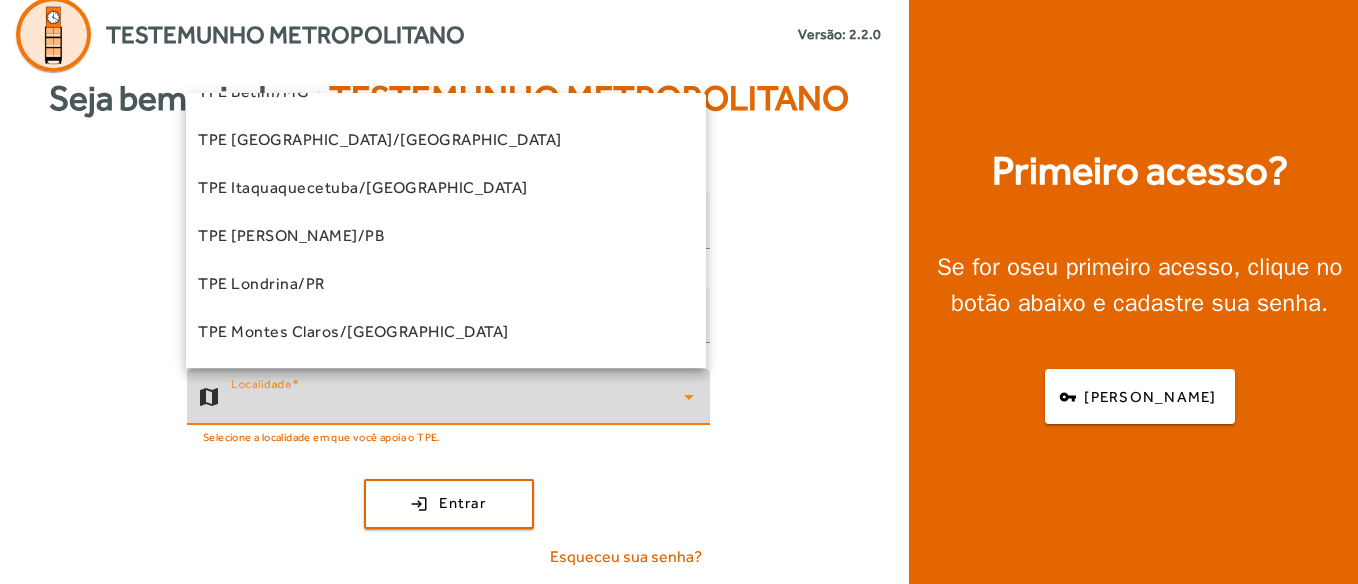 scroll, scrollTop: 400, scrollLeft: 0, axis: vertical 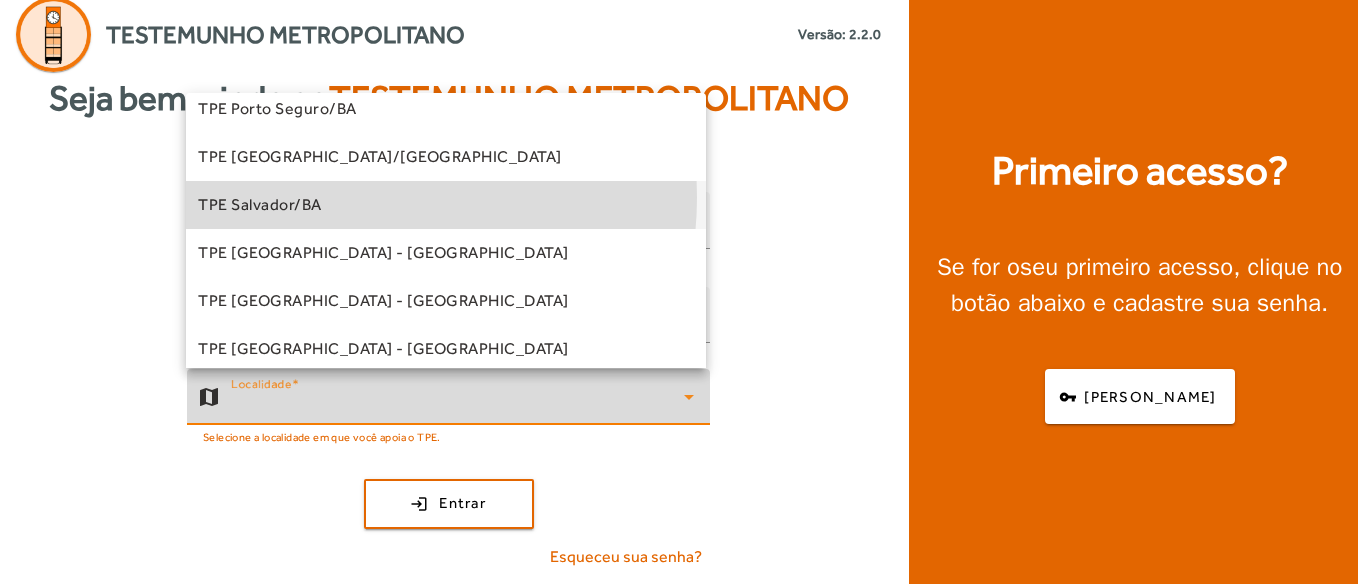 click on "TPE Salvador/BA" at bounding box center (446, 205) 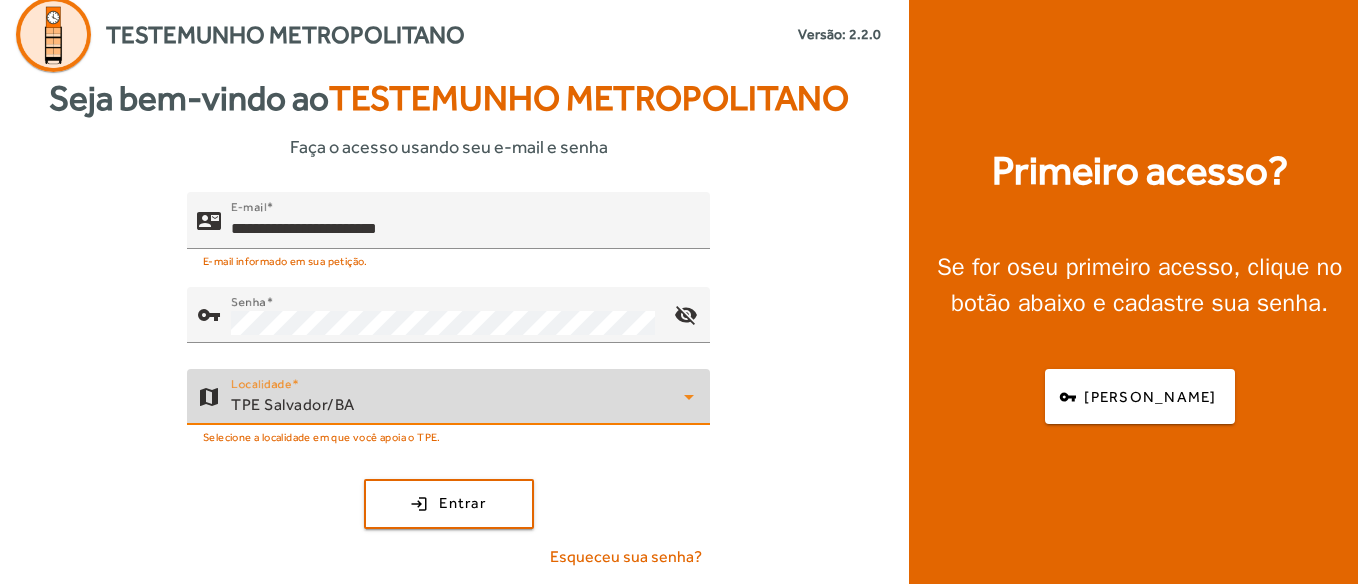 click on "**********" 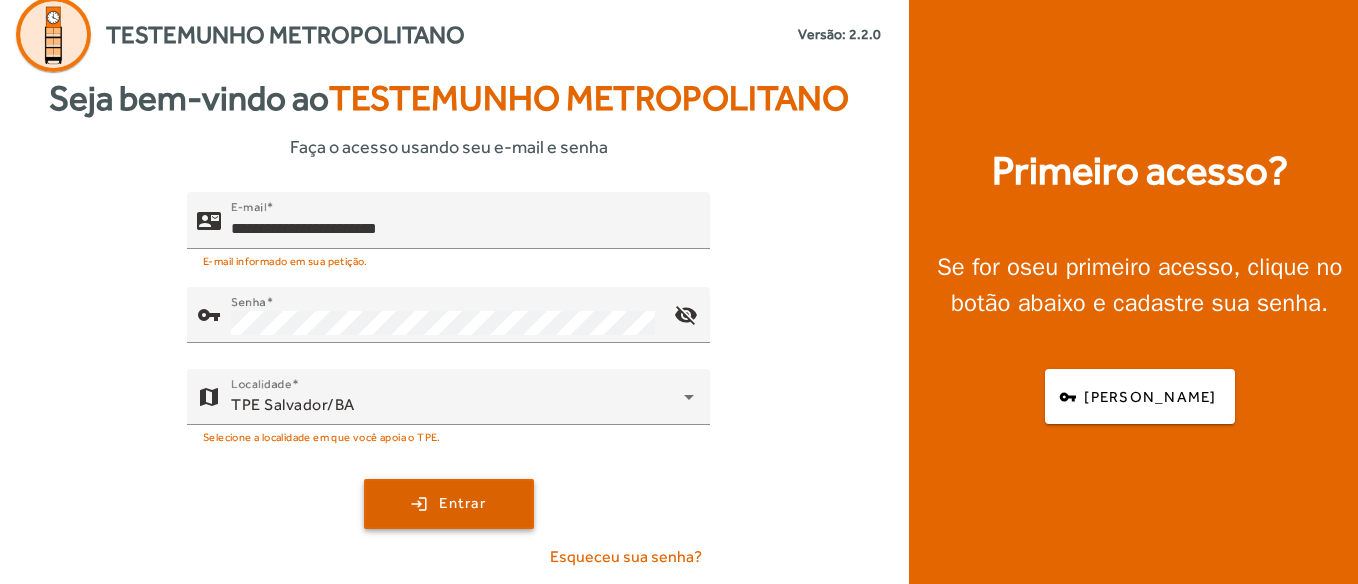 click 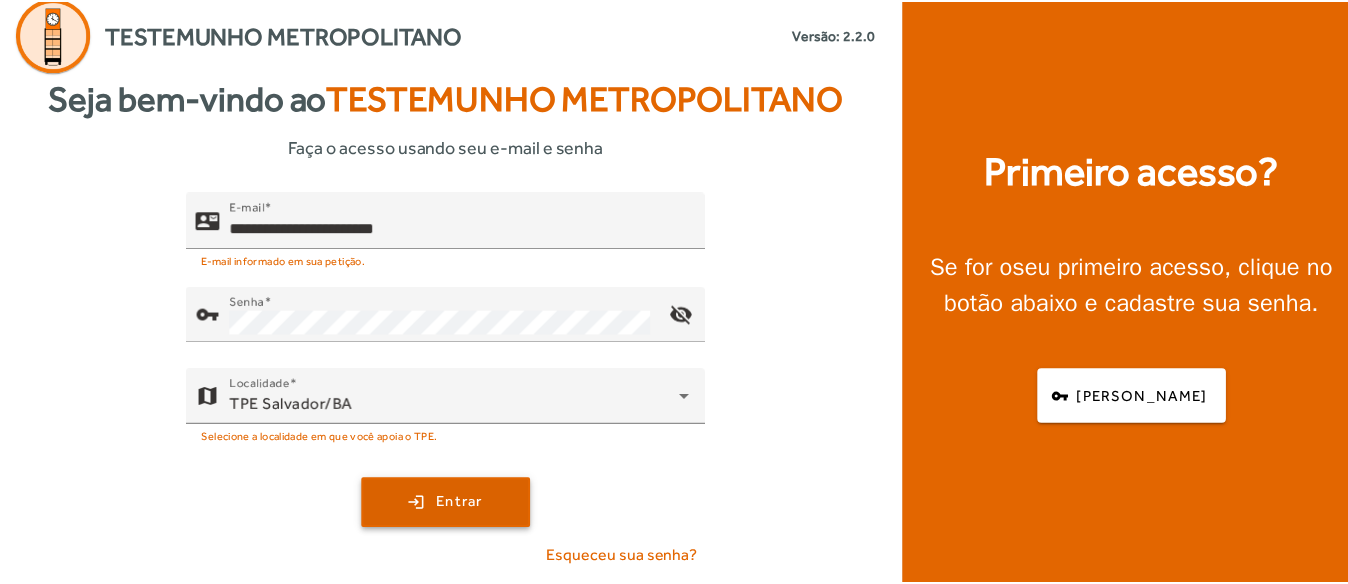 scroll, scrollTop: 0, scrollLeft: 0, axis: both 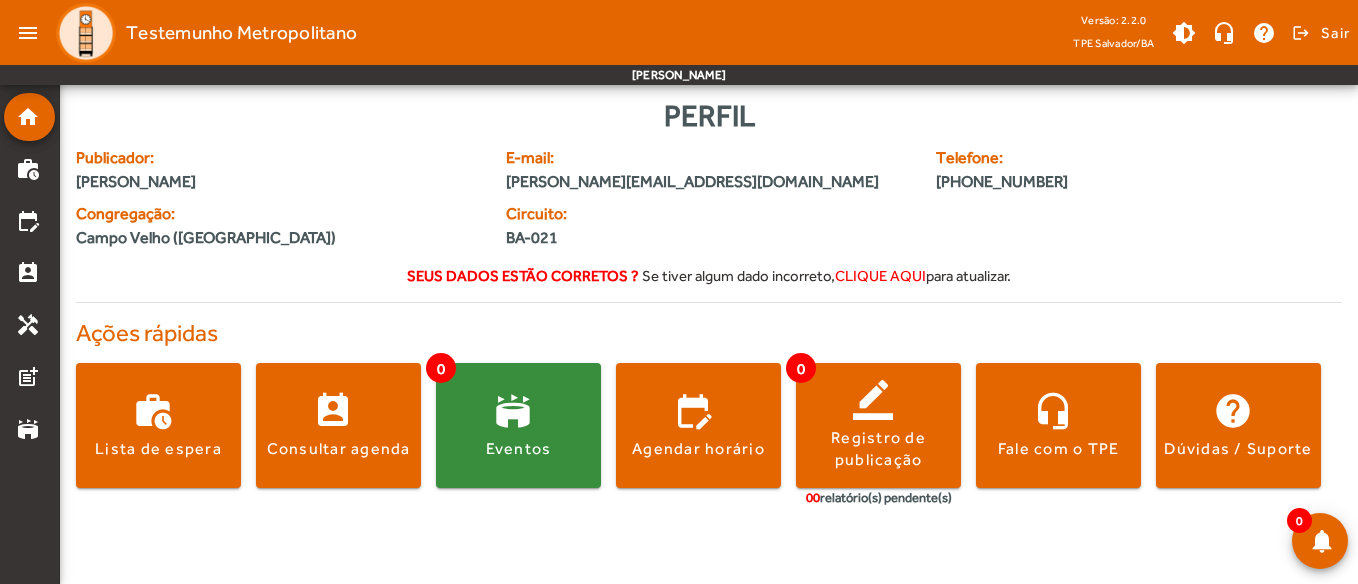 click on "Seus dados estão corretos ?     Se tiver algum dado incorreto,  clique aqui  para atualizar." 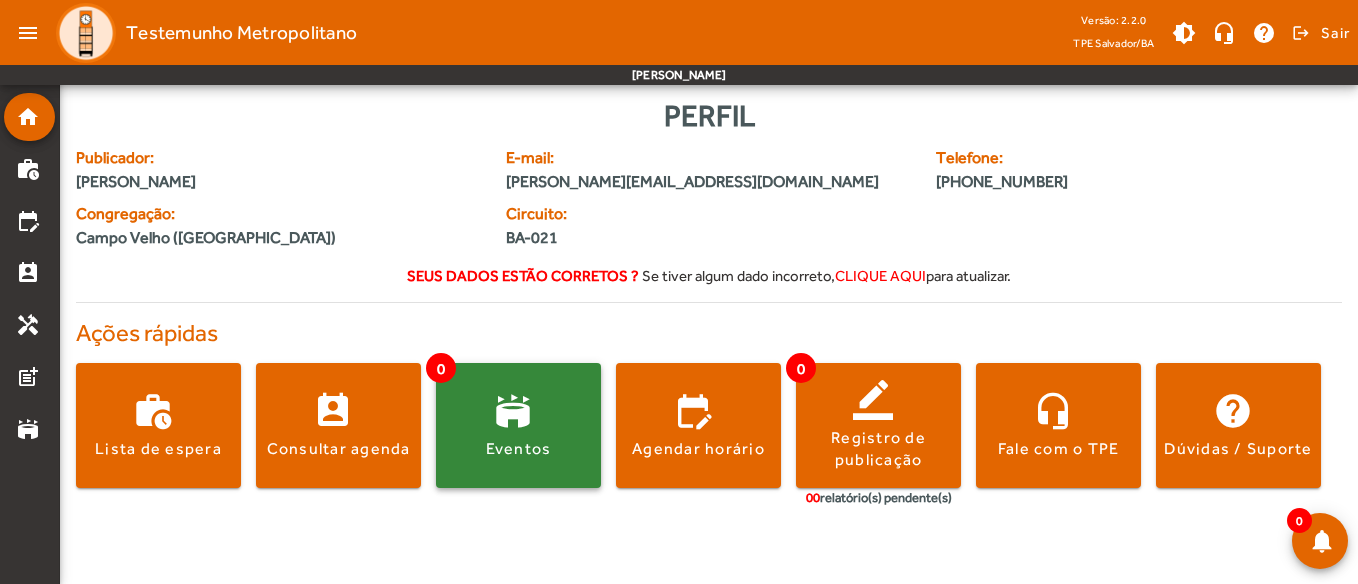 click 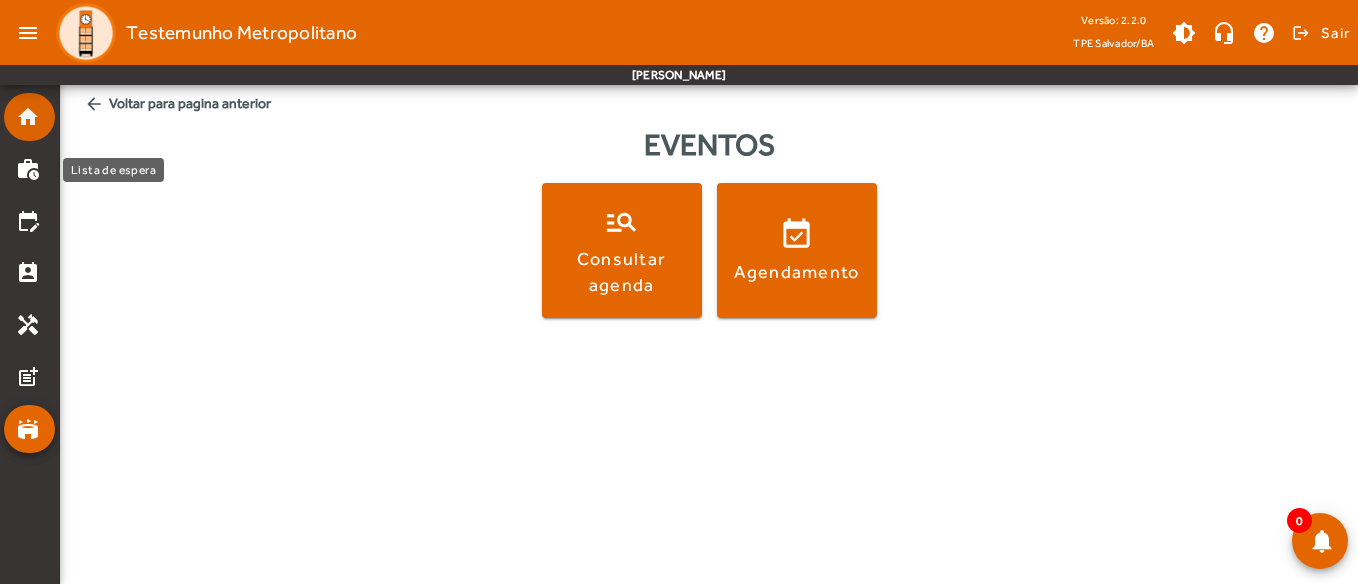 click on "home" 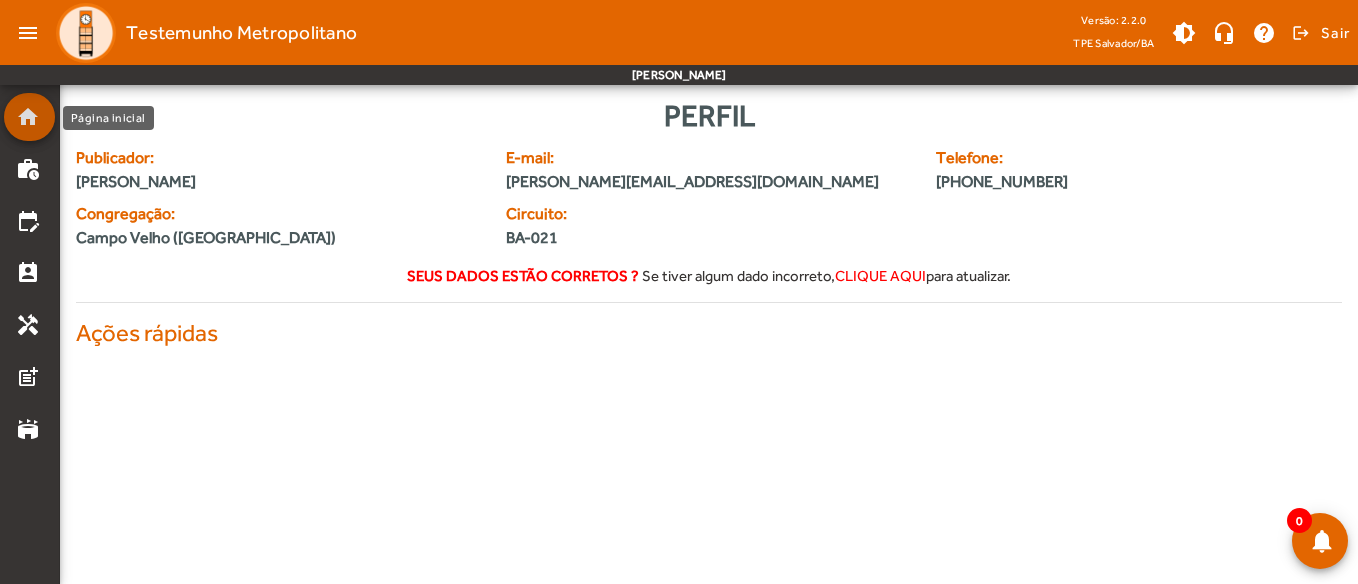 click on "home" 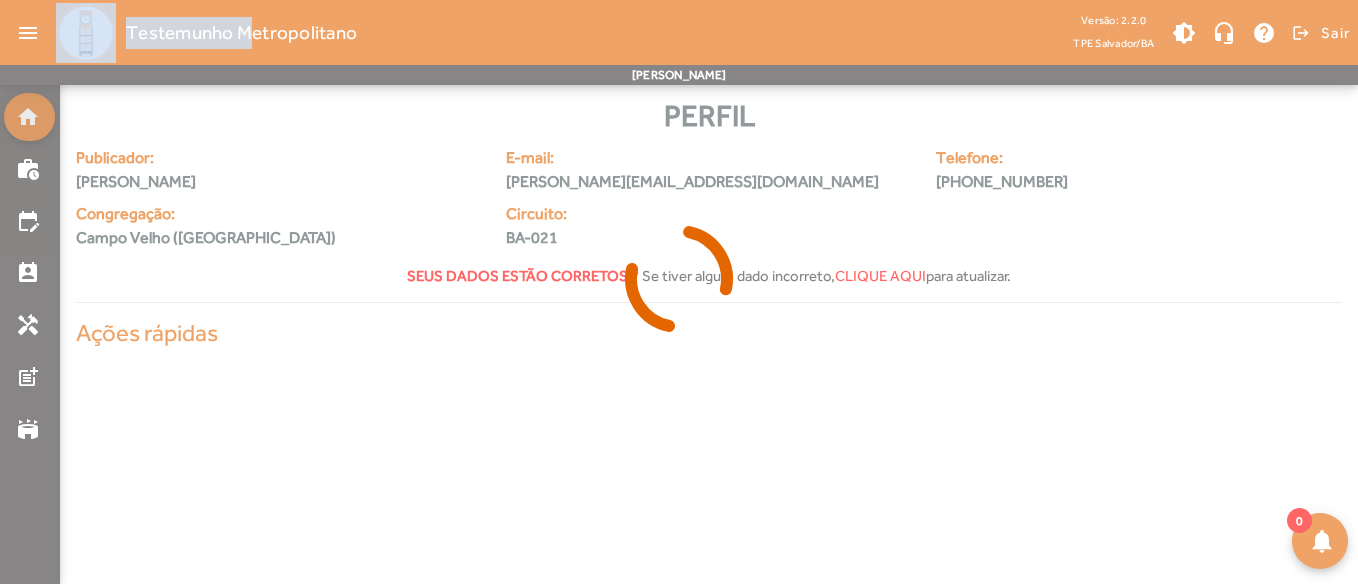 click at bounding box center (679, 292) 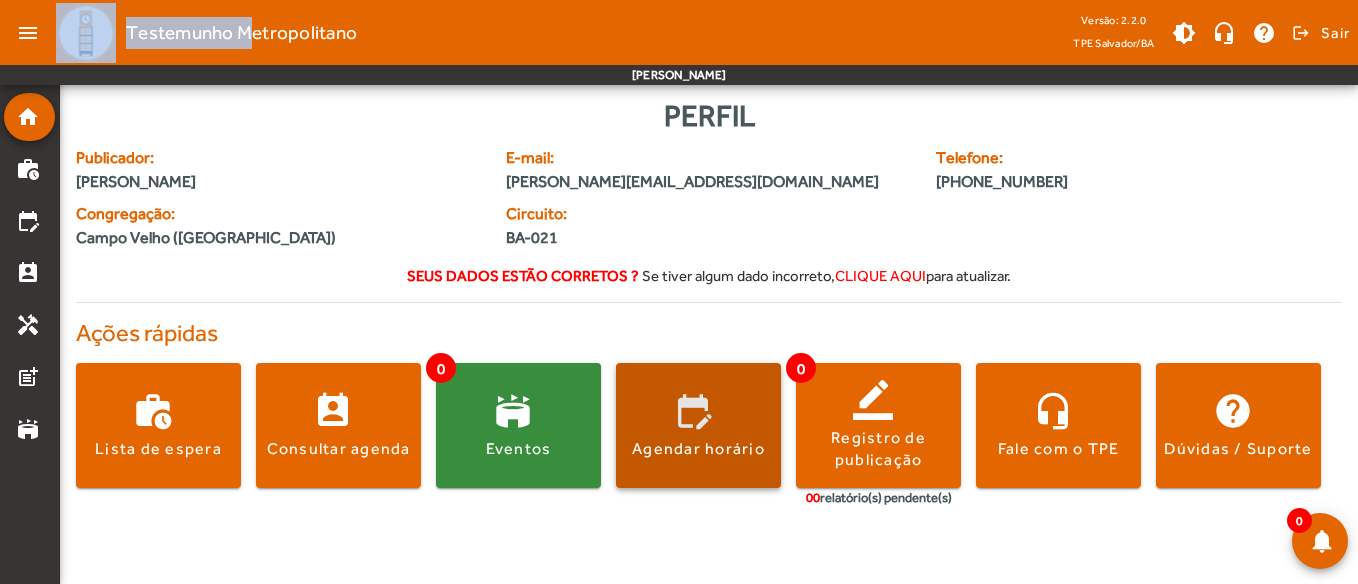 click 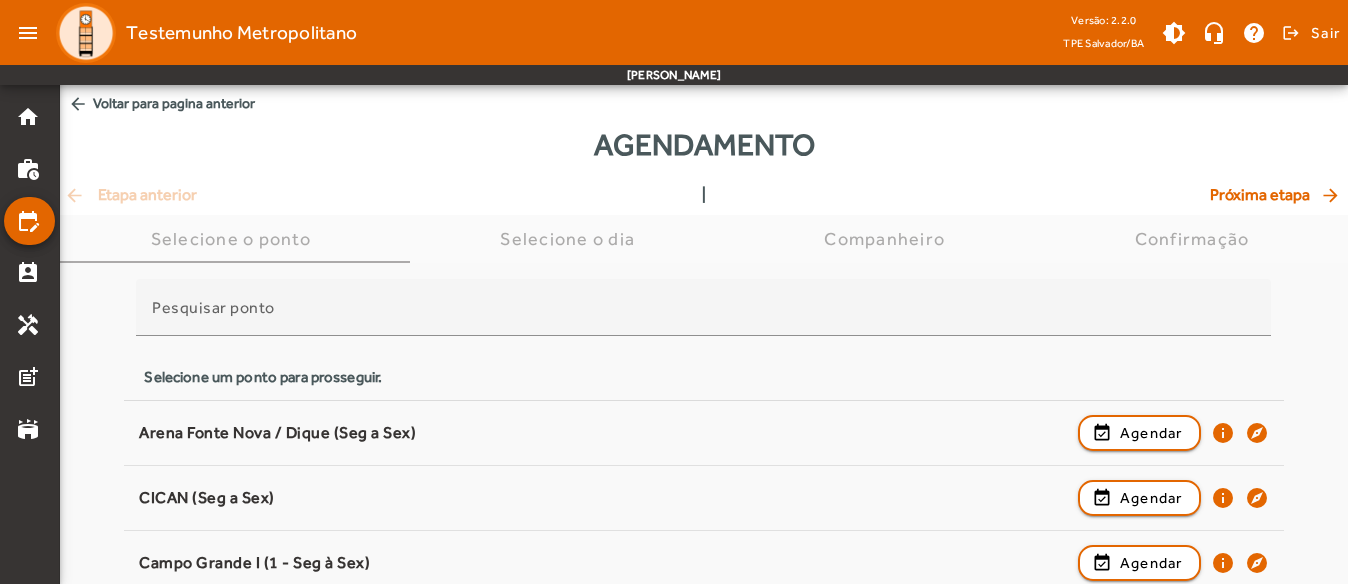drag, startPoint x: 215, startPoint y: 222, endPoint x: 143, endPoint y: 64, distance: 173.63179 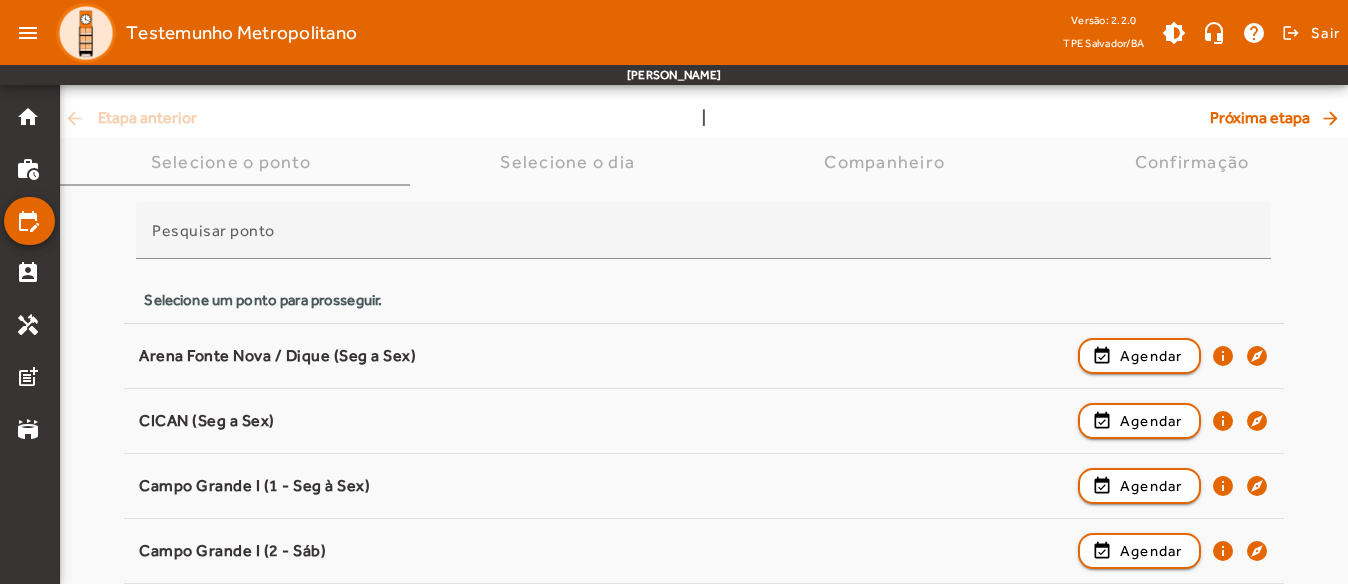 scroll, scrollTop: 200, scrollLeft: 0, axis: vertical 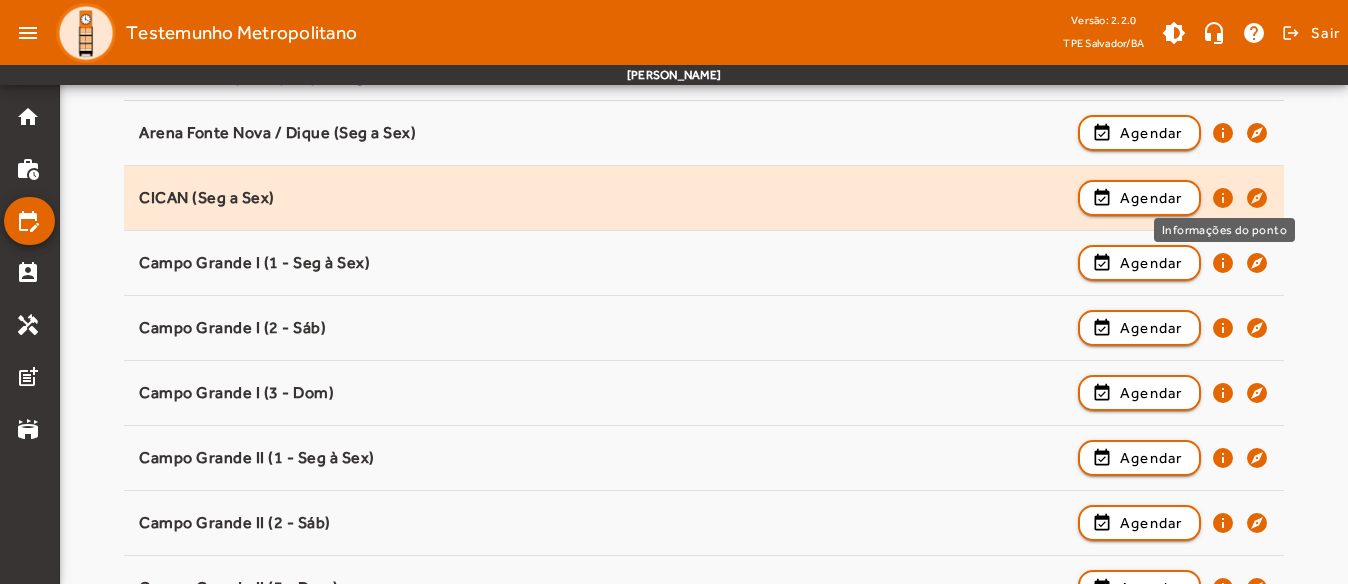click on "info" at bounding box center [1223, 263] 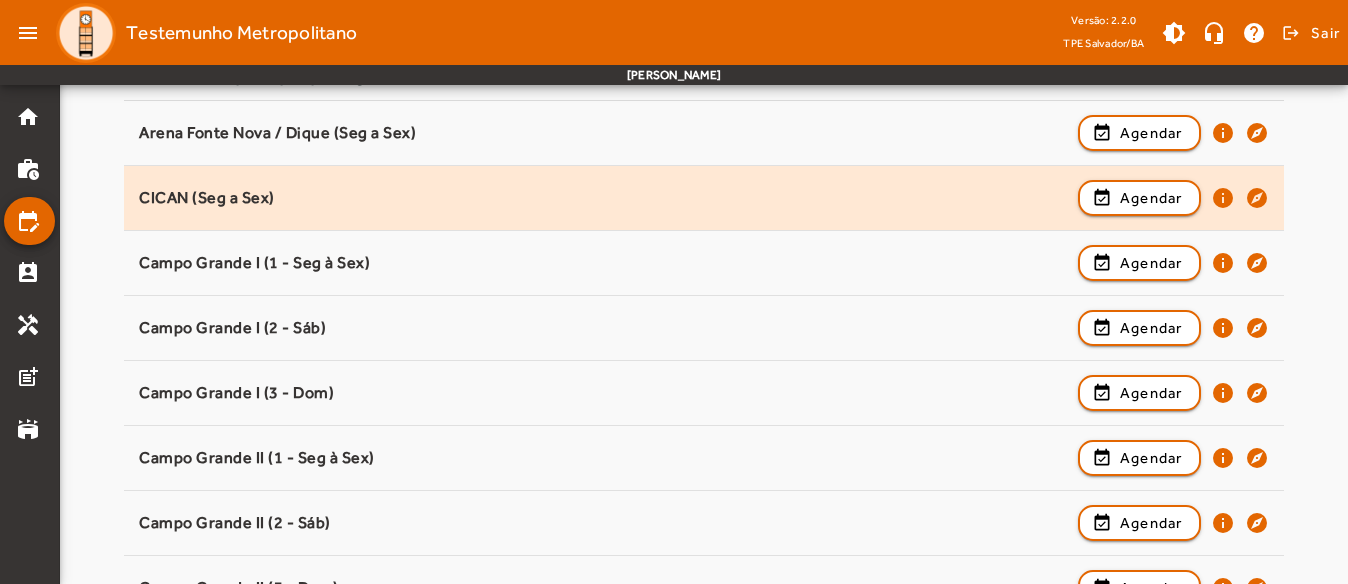 scroll, scrollTop: 0, scrollLeft: 0, axis: both 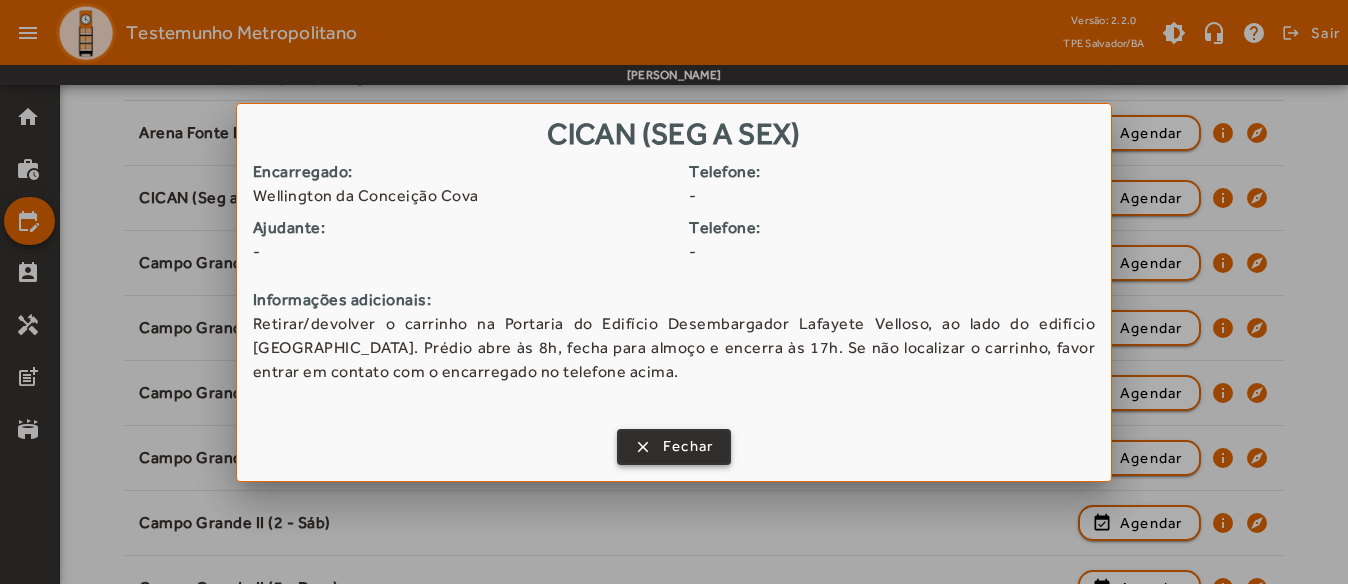 click on "Fechar" at bounding box center [688, 446] 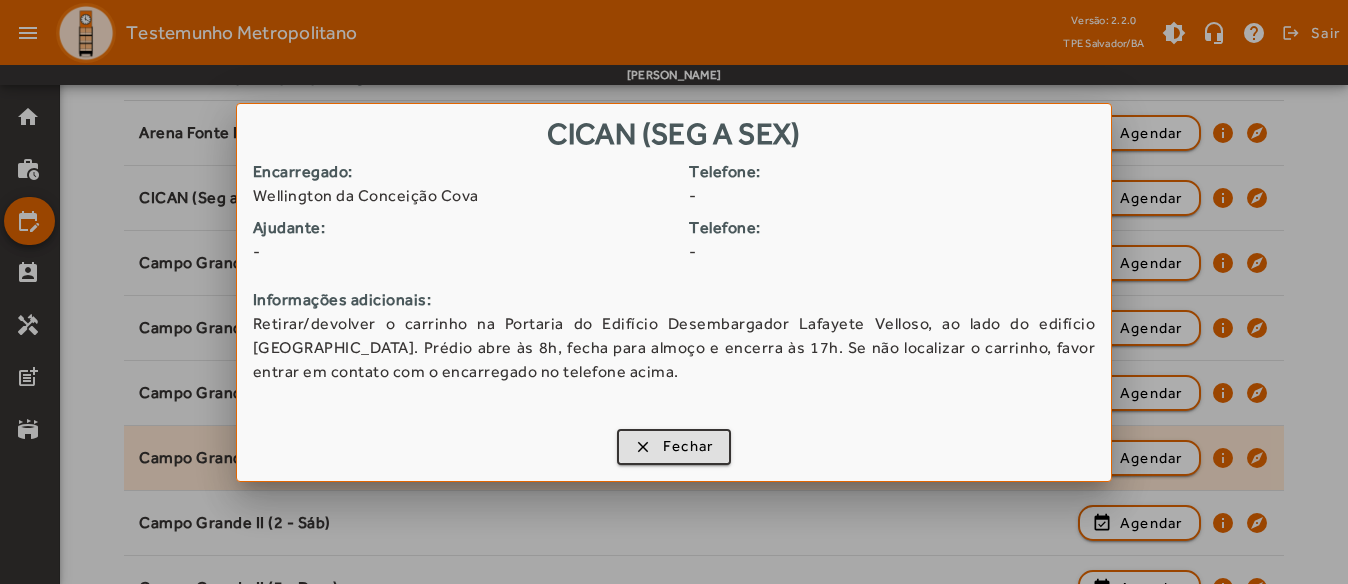 scroll, scrollTop: 300, scrollLeft: 0, axis: vertical 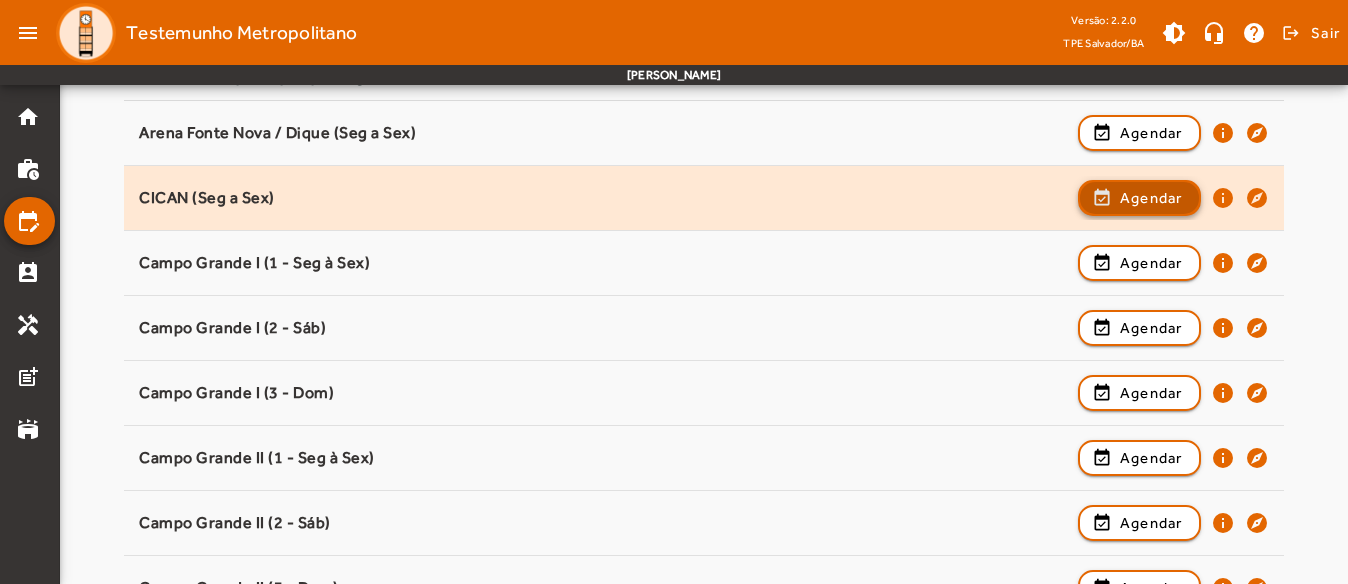 click 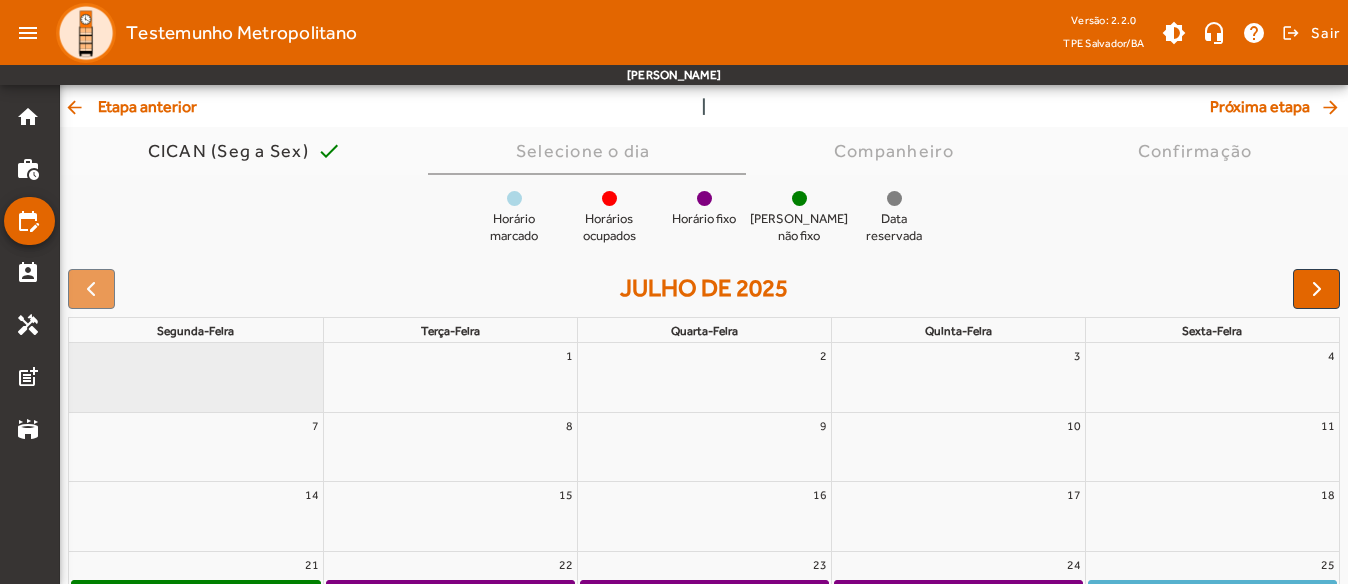 scroll, scrollTop: 102, scrollLeft: 0, axis: vertical 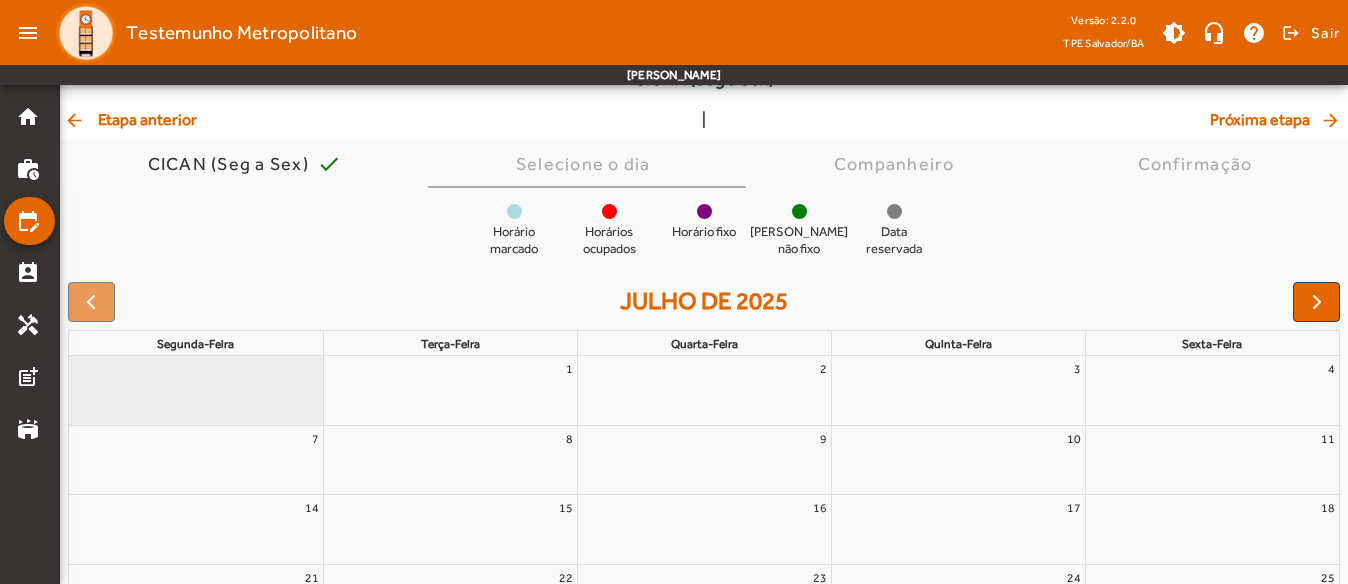 click on "arrow_back  Etapa anterior" 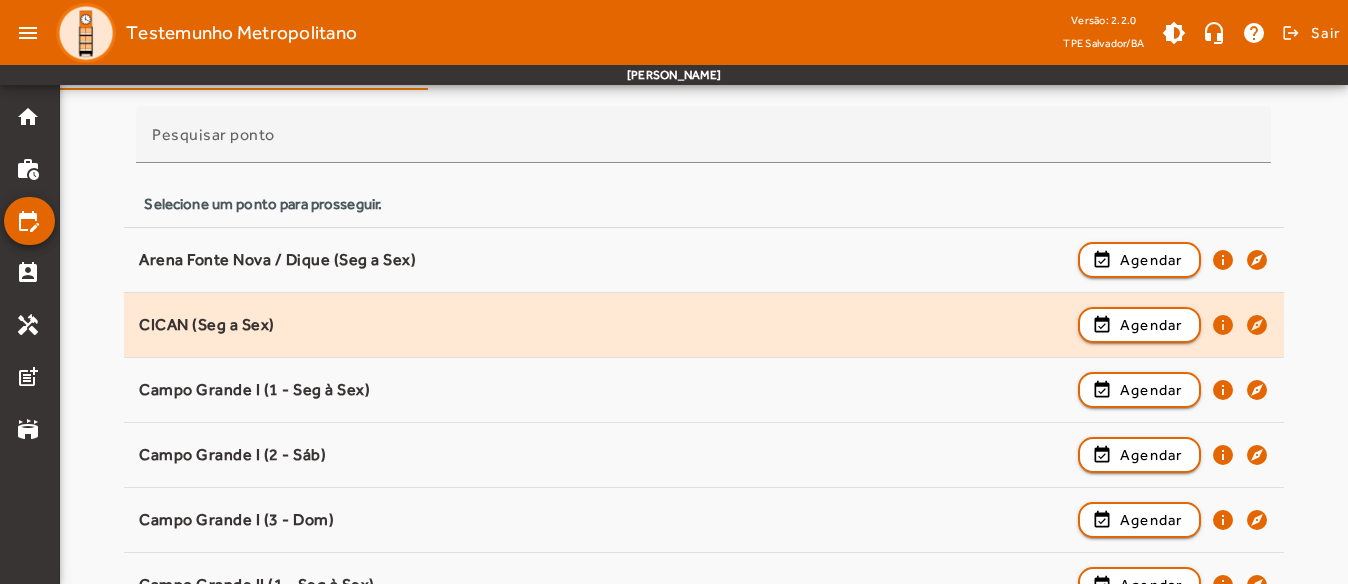 scroll, scrollTop: 300, scrollLeft: 0, axis: vertical 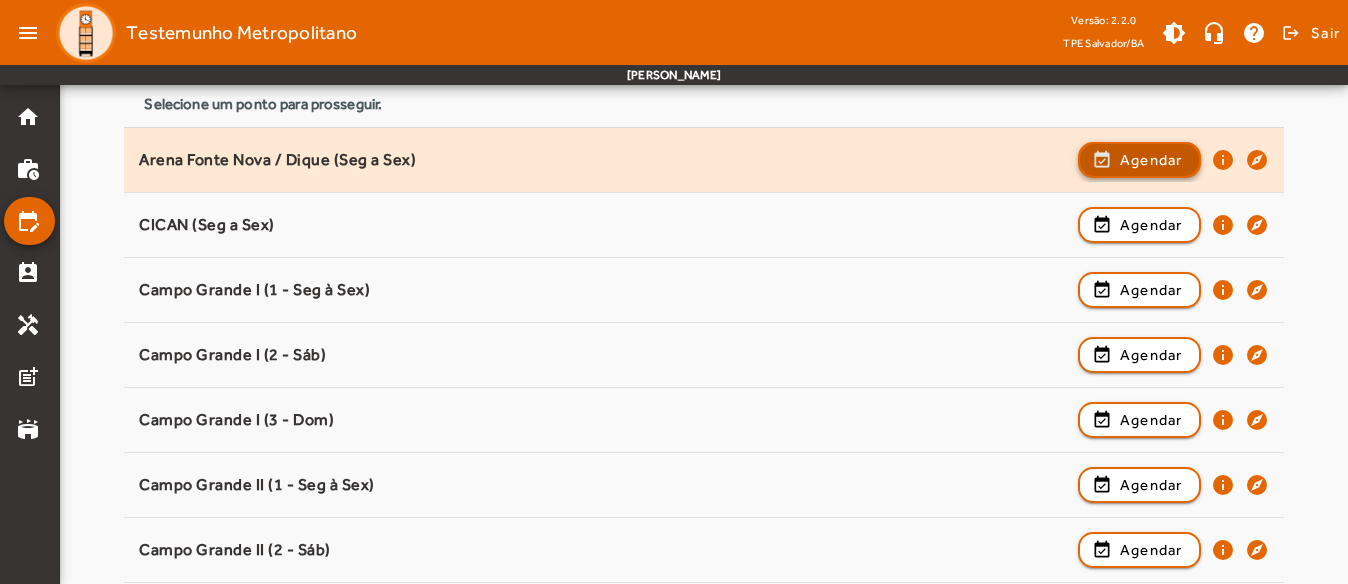 click on "Agendar" 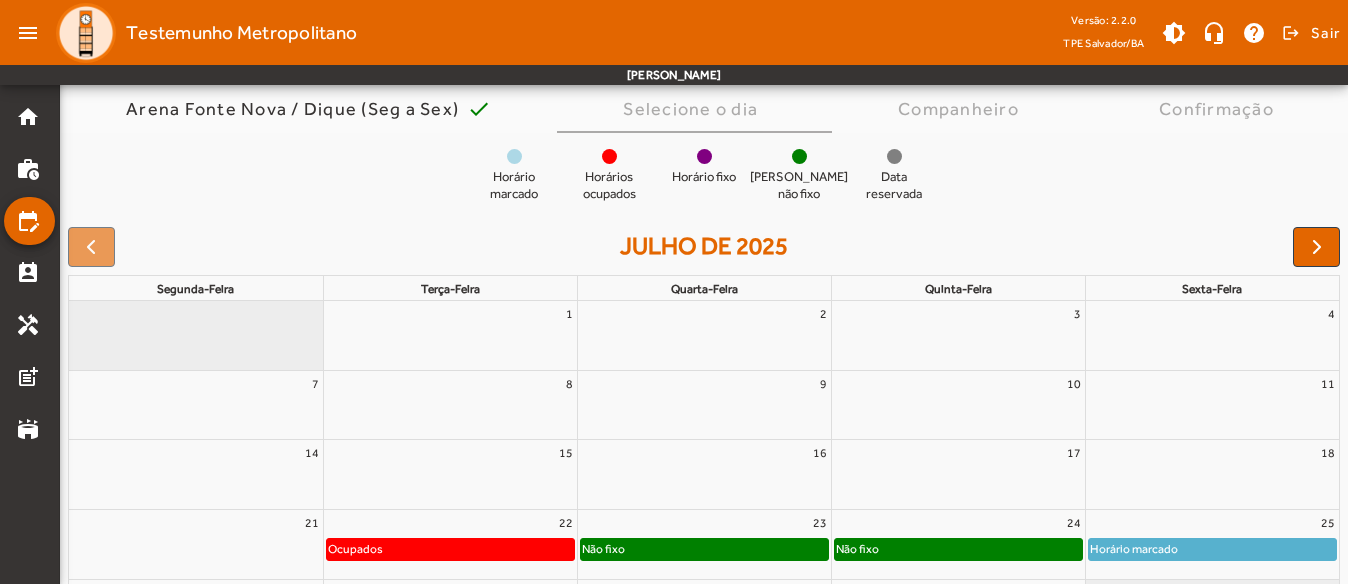 scroll, scrollTop: 102, scrollLeft: 0, axis: vertical 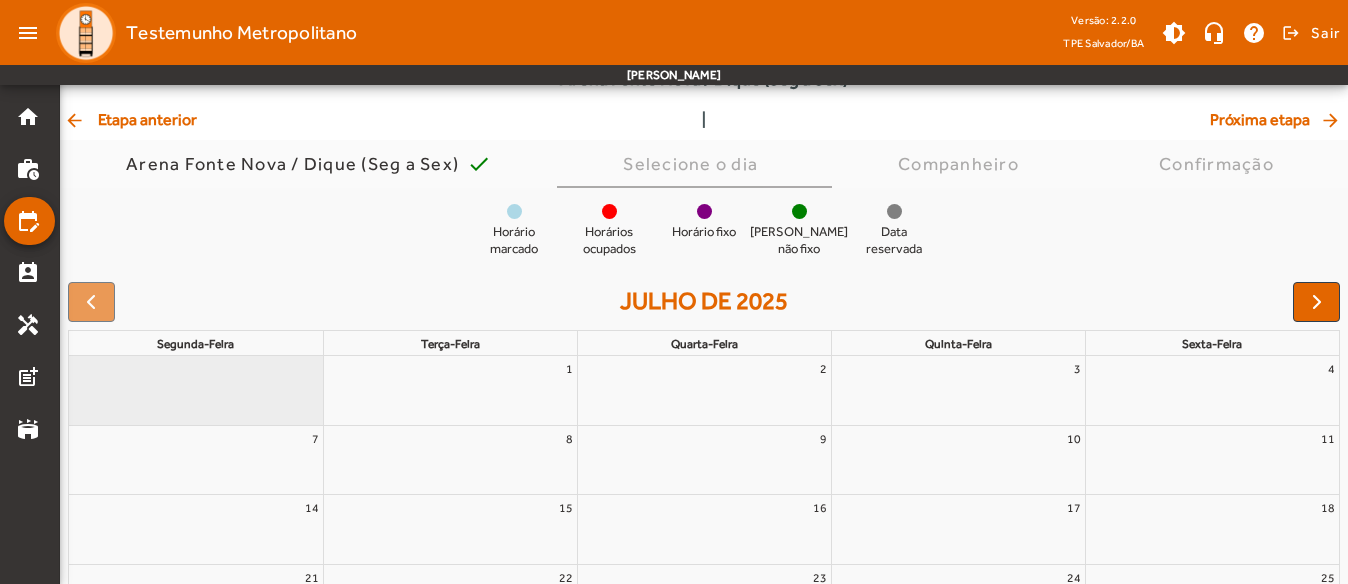 click on "arrow_back  Etapa anterior  |  Próxima etapa  arrow_forward" 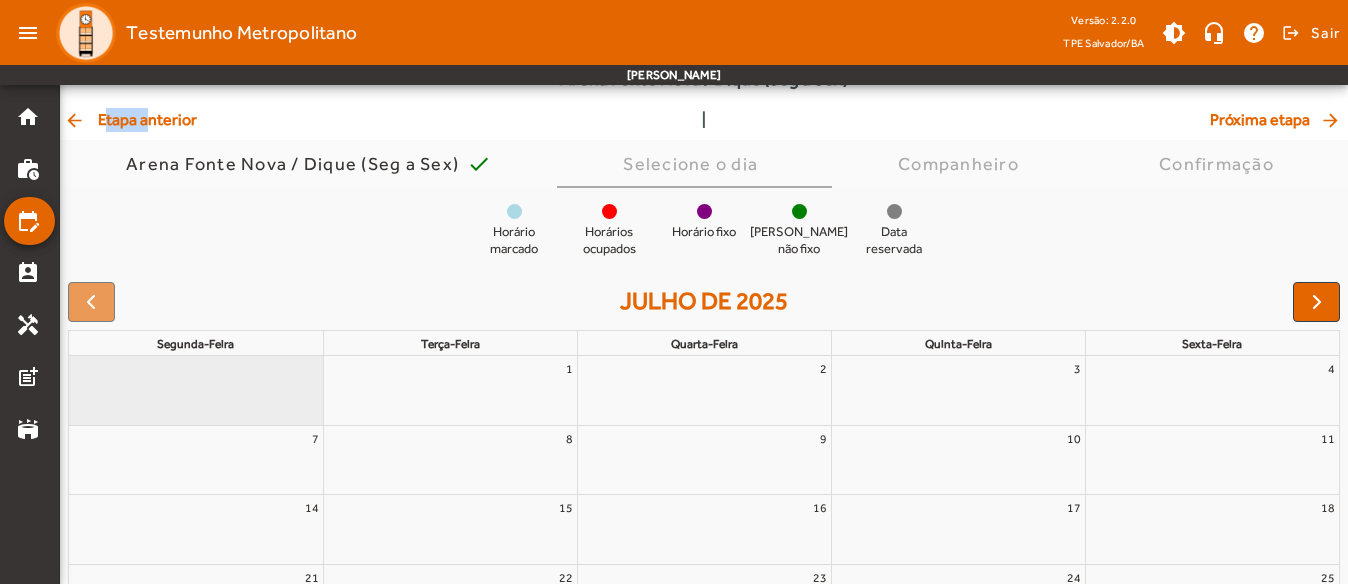 click on "arrow_back  Etapa anterior  |  Próxima etapa  arrow_forward" 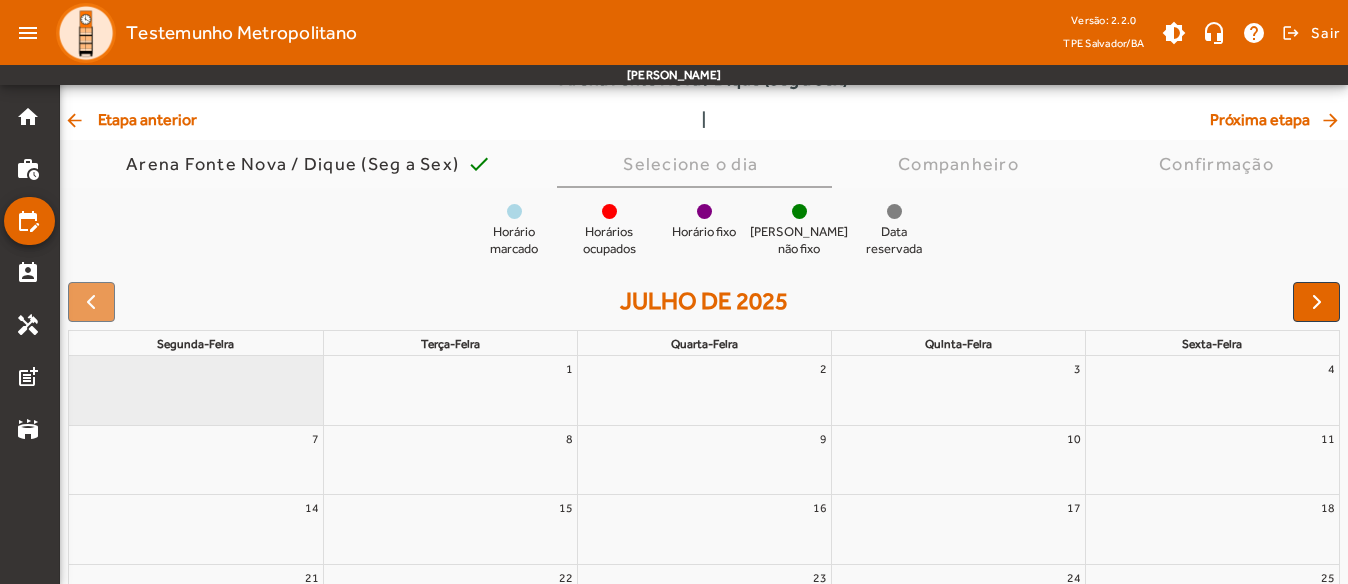 click on "arrow_back  Etapa anterior" 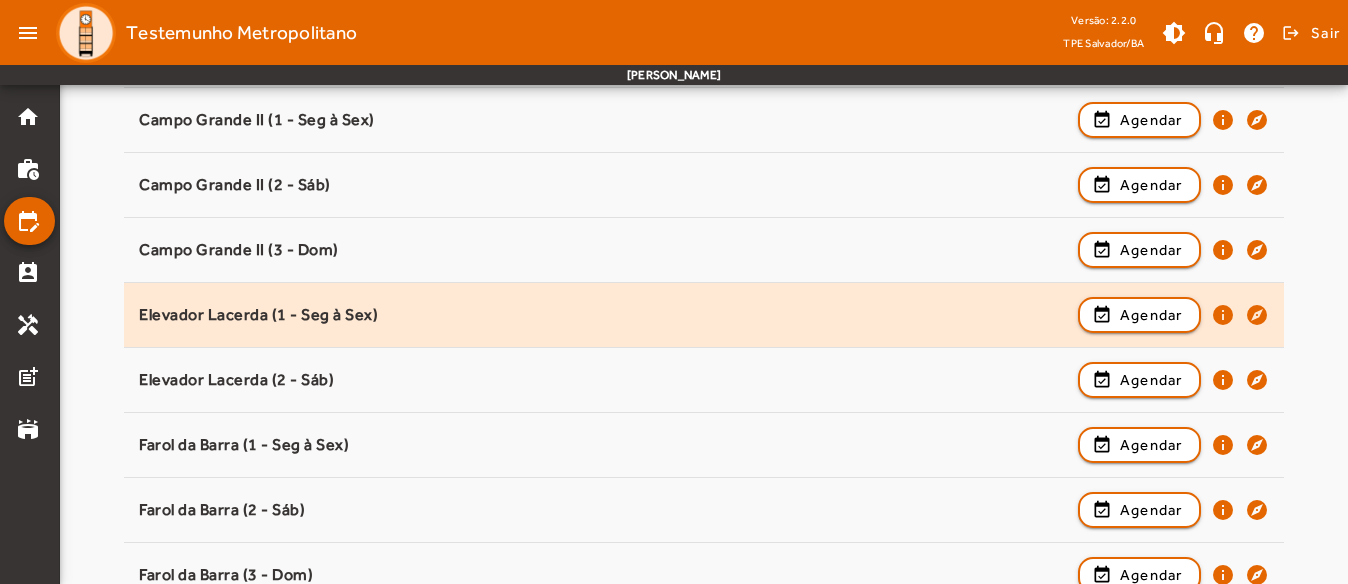 scroll, scrollTop: 700, scrollLeft: 0, axis: vertical 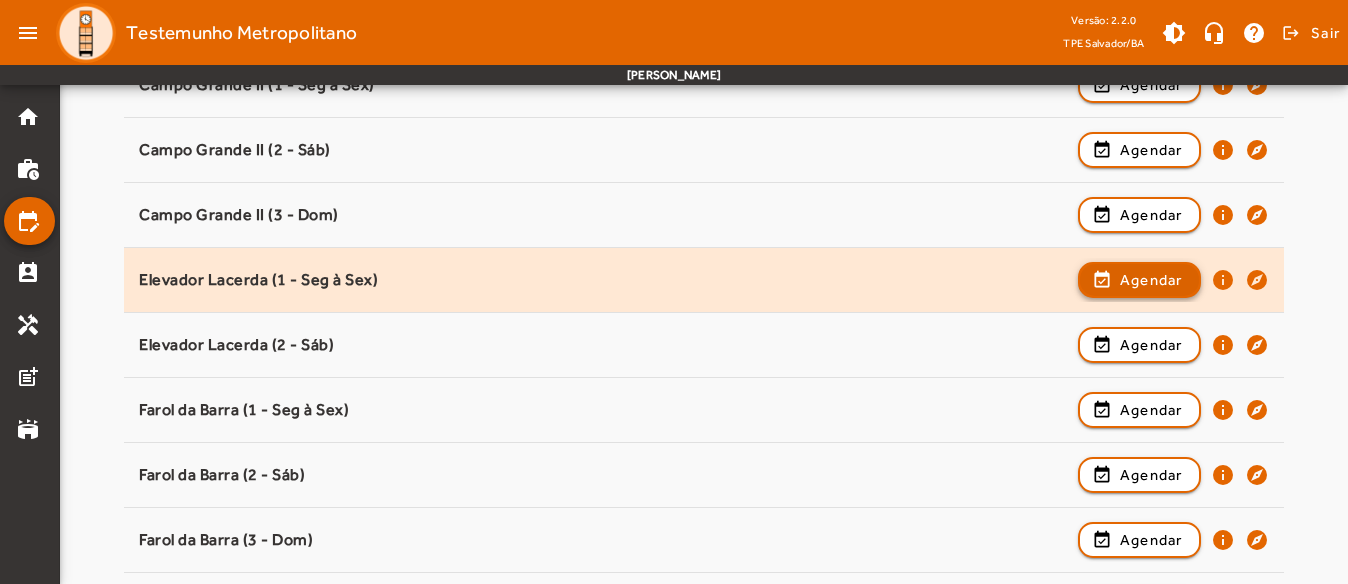 click at bounding box center [1139, 345] 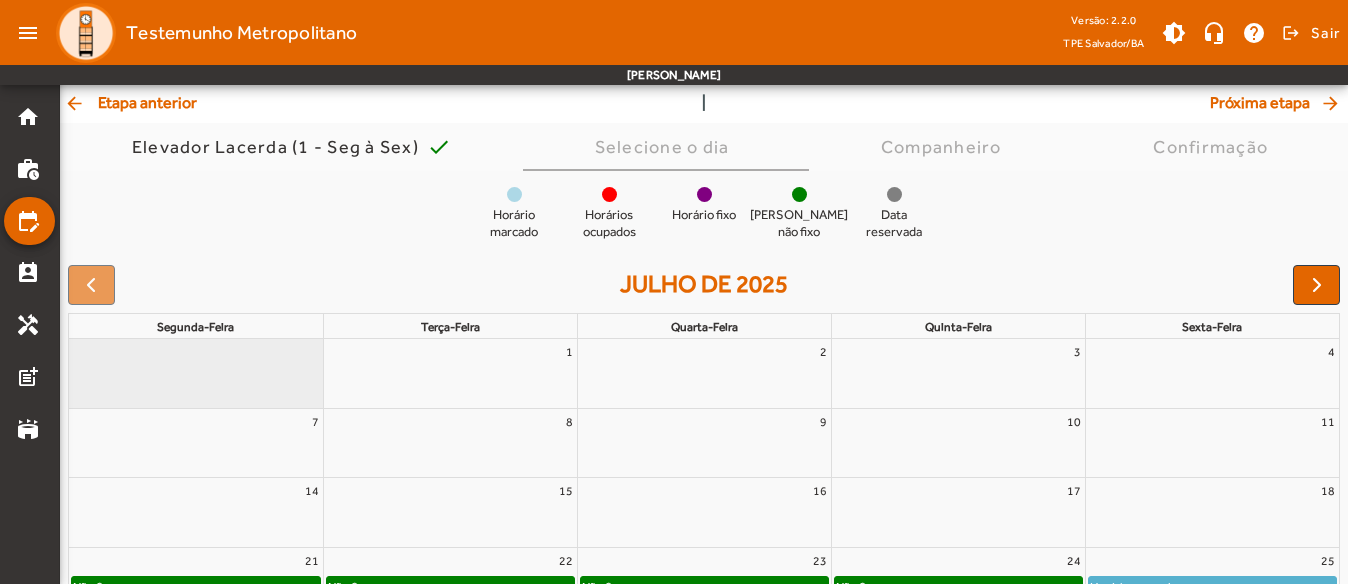 scroll, scrollTop: 302, scrollLeft: 0, axis: vertical 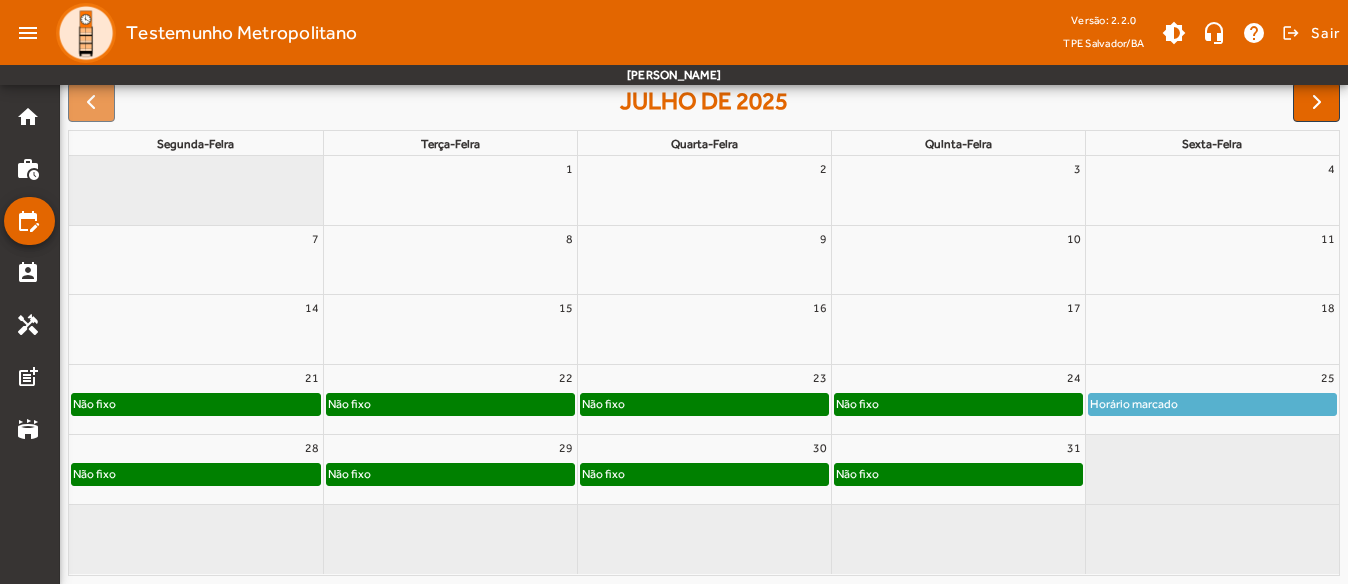 click on "22" at bounding box center (450, 378) 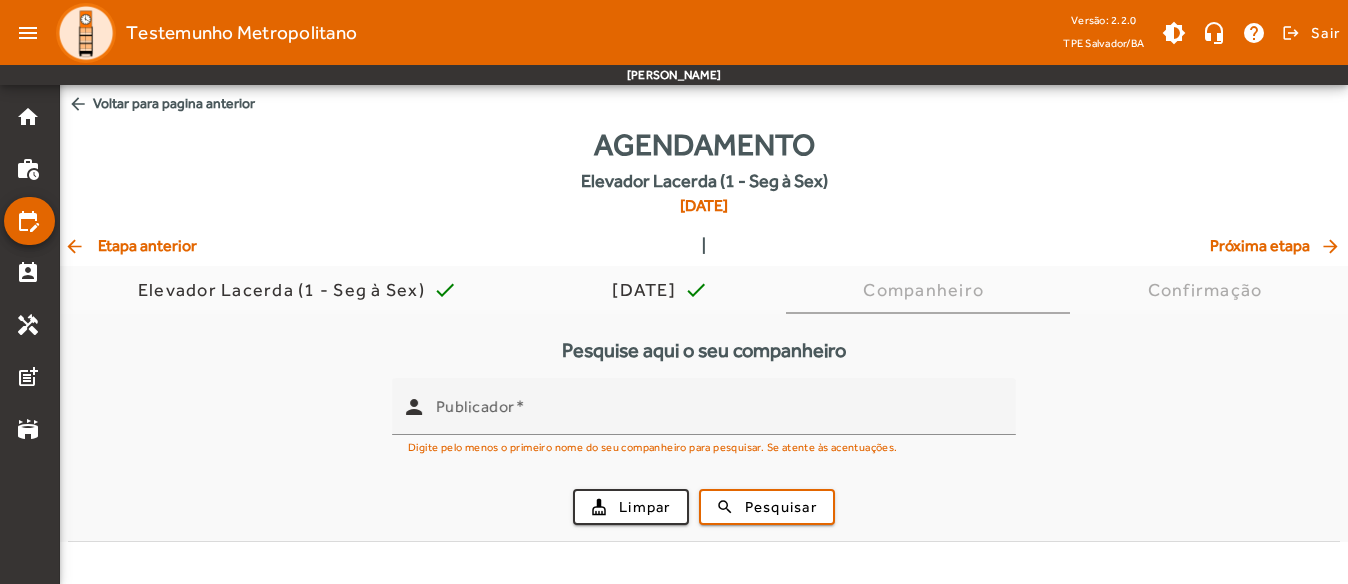 scroll, scrollTop: 0, scrollLeft: 0, axis: both 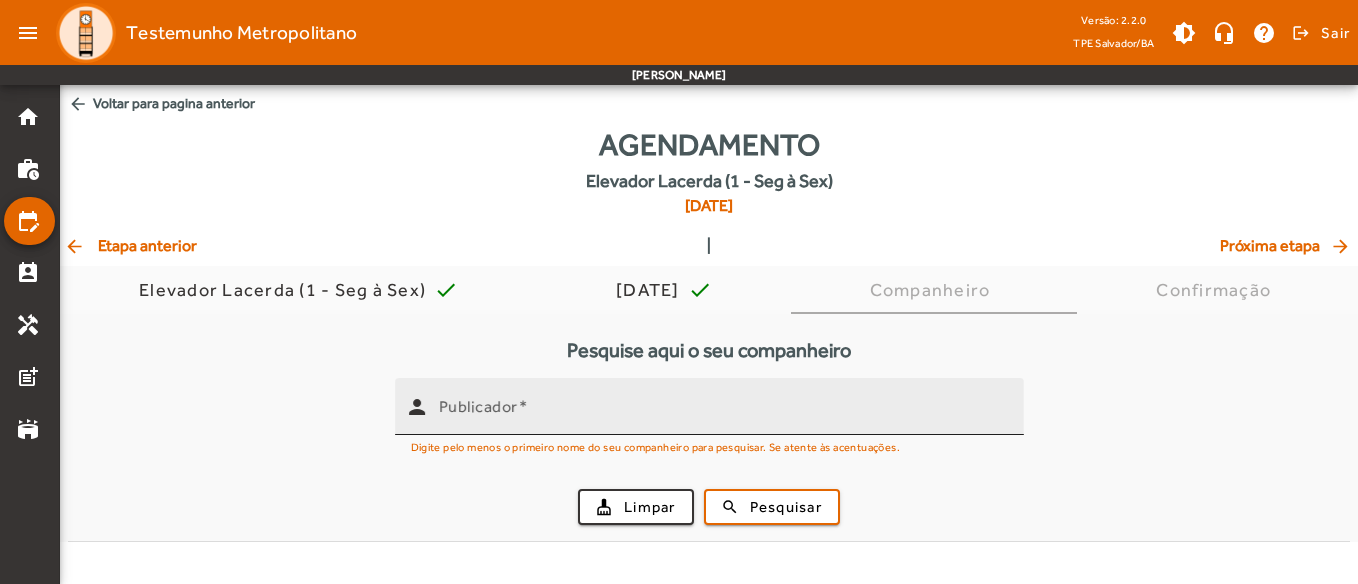 click on "Publicador" at bounding box center (723, 406) 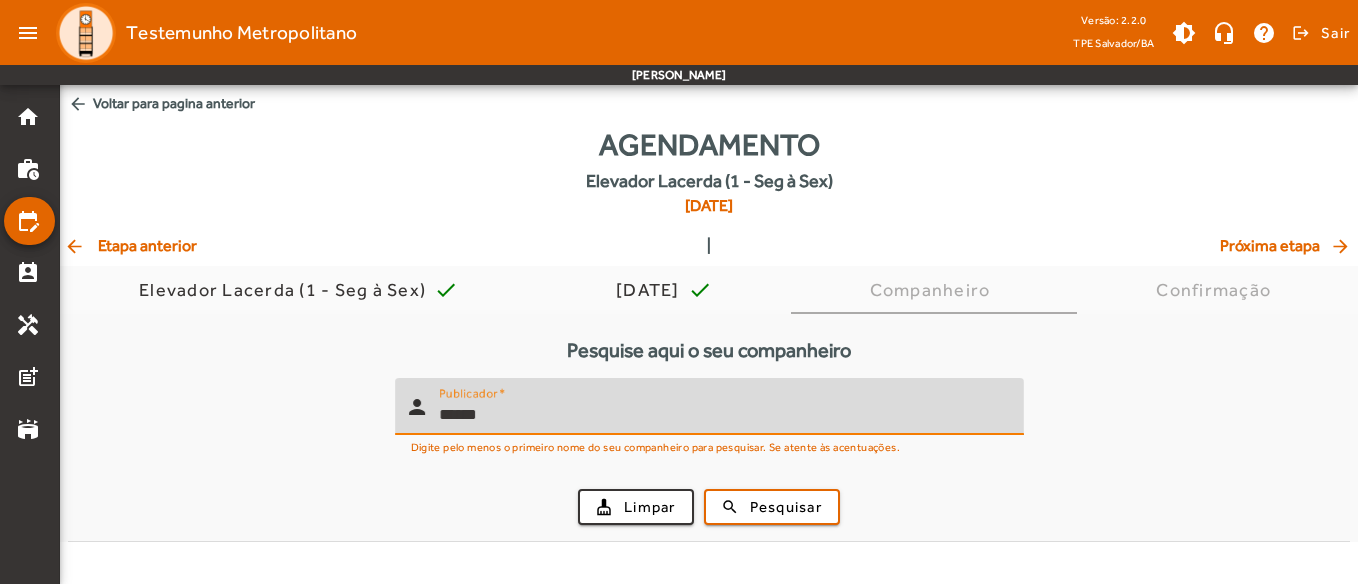 type on "******" 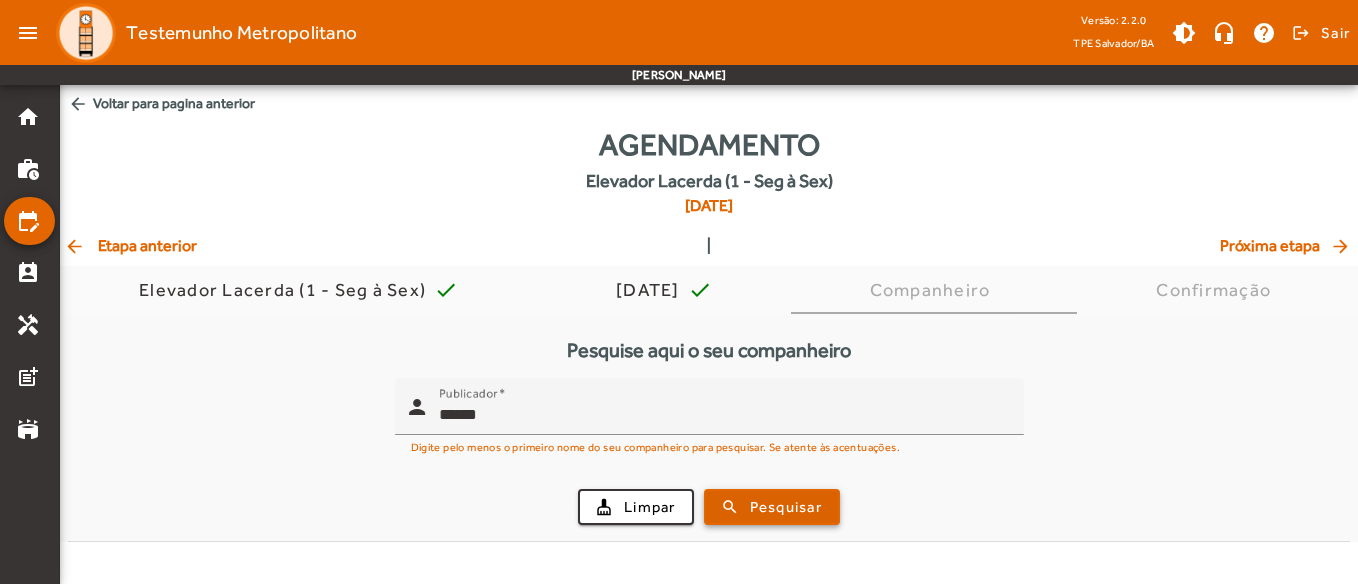 click on "cleaning_services  Limpar  search  Pesquisar" at bounding box center [709, 507] 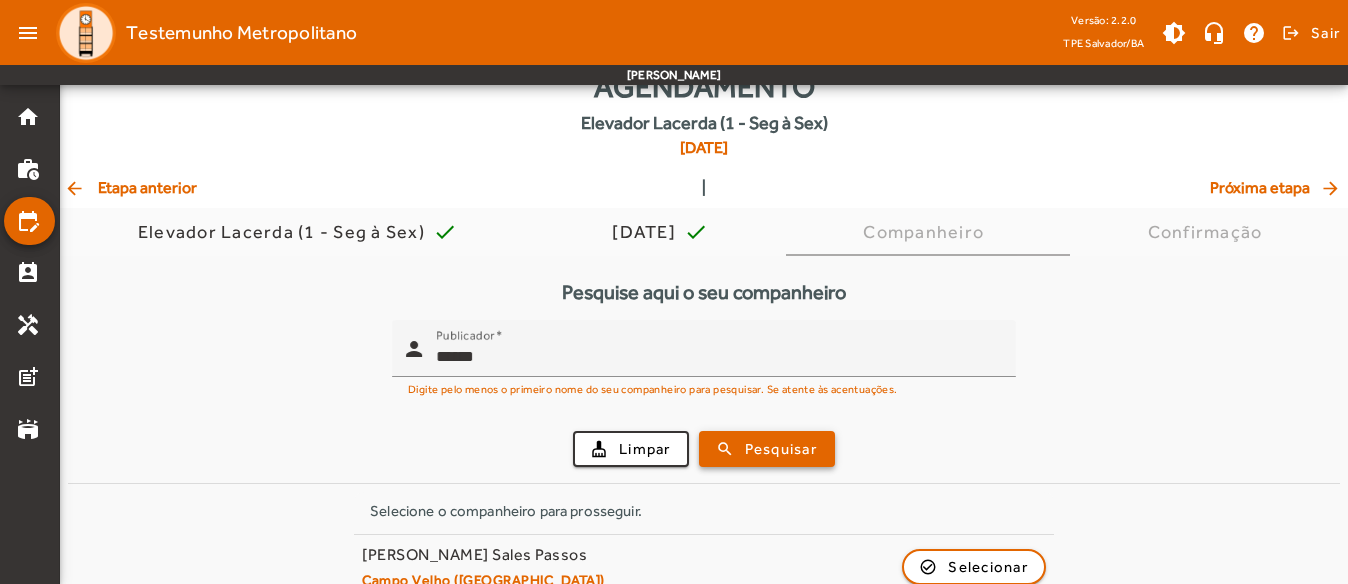 scroll, scrollTop: 89, scrollLeft: 0, axis: vertical 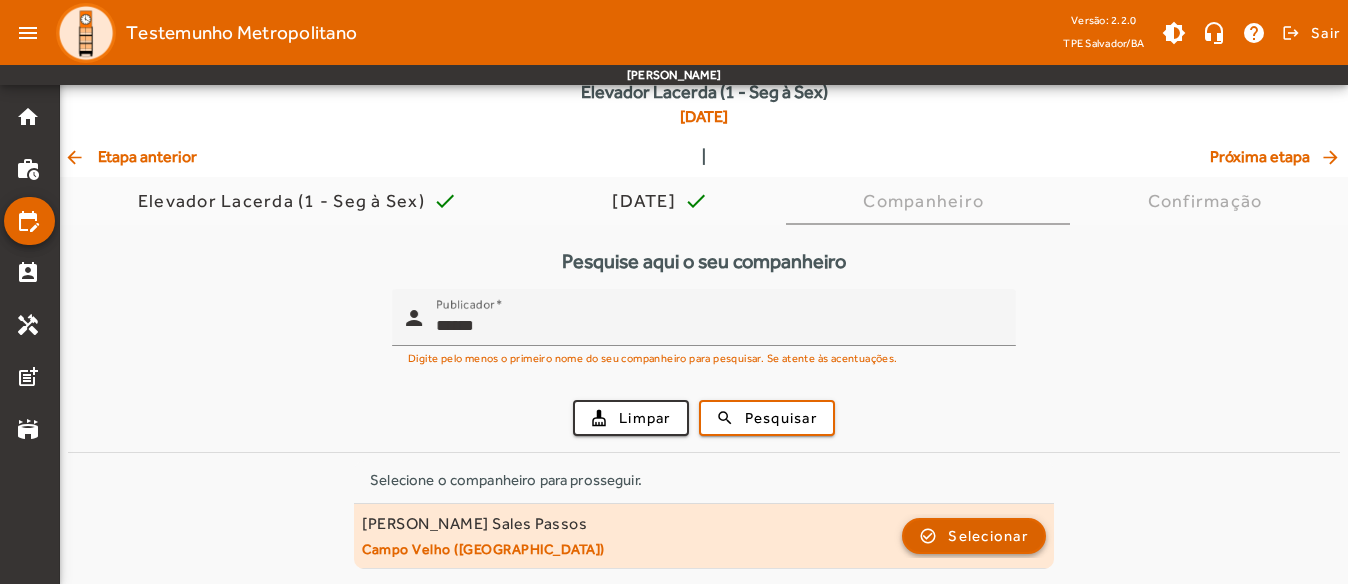 click 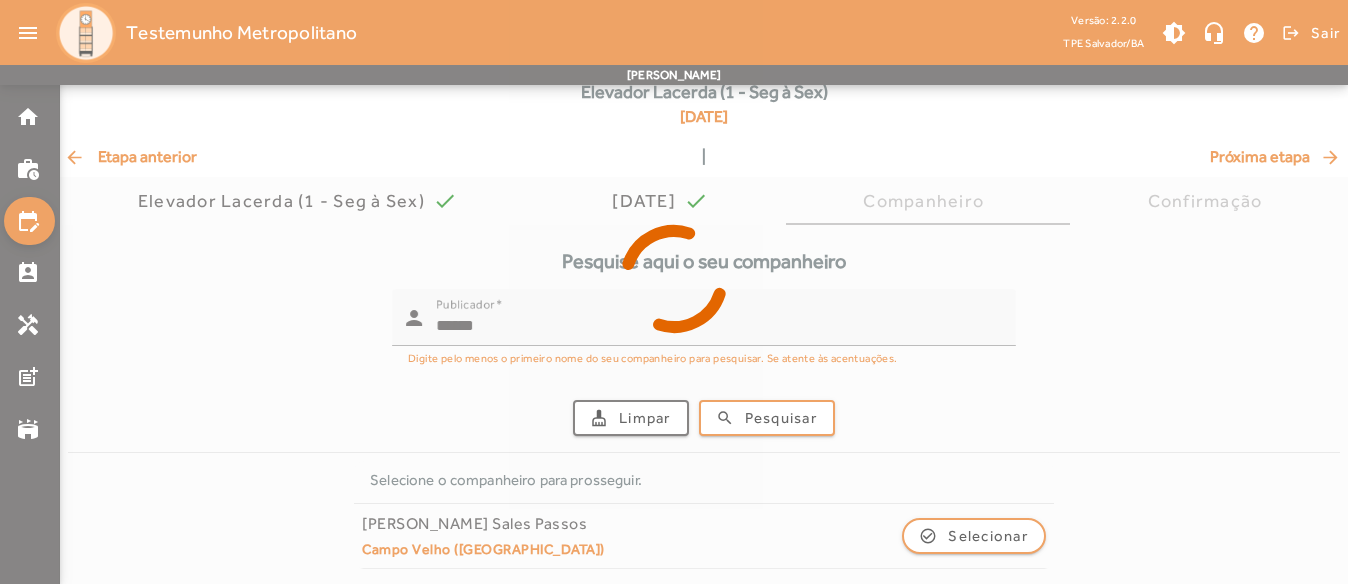 scroll, scrollTop: 0, scrollLeft: 0, axis: both 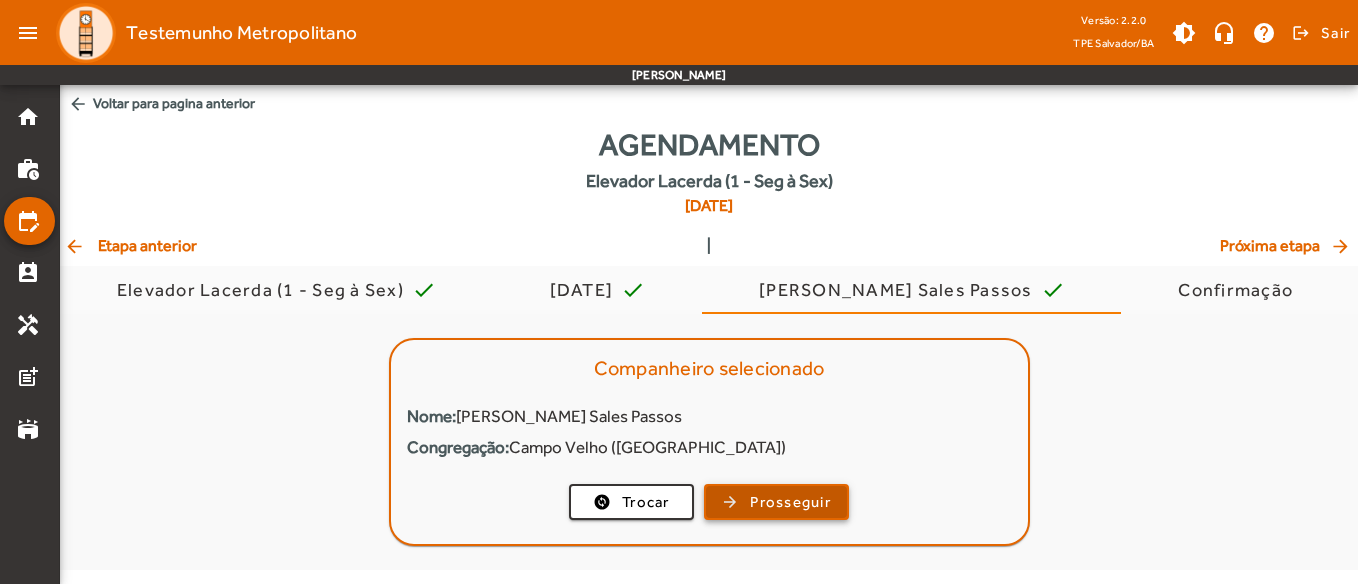 click on "Prosseguir" 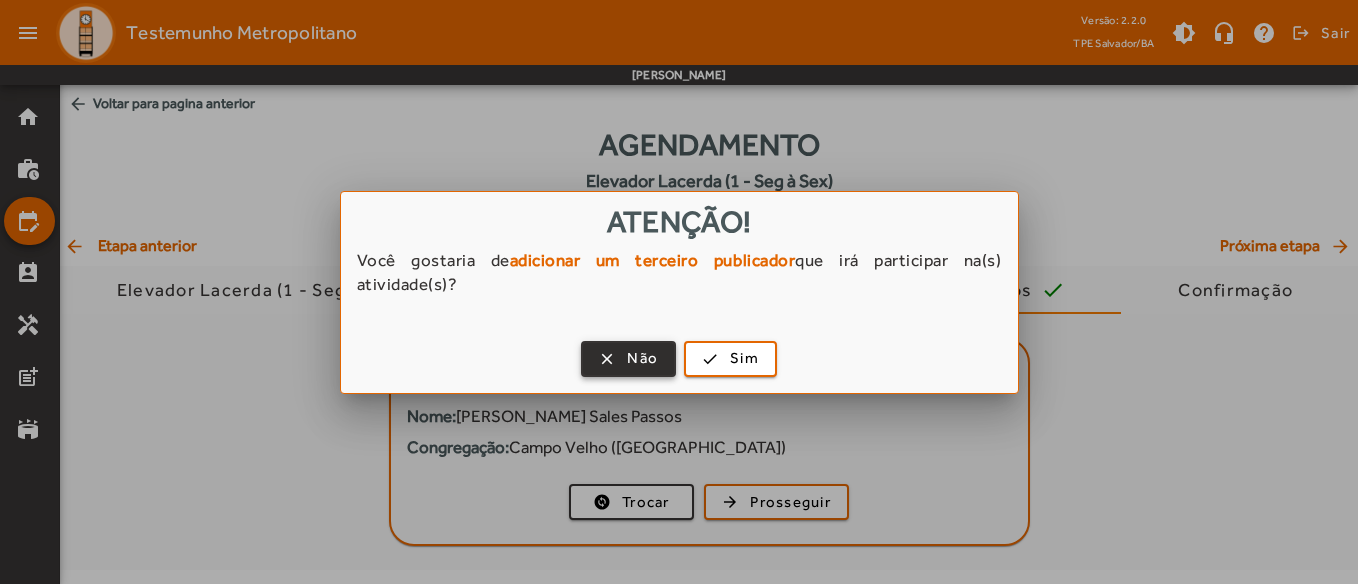 click at bounding box center (628, 359) 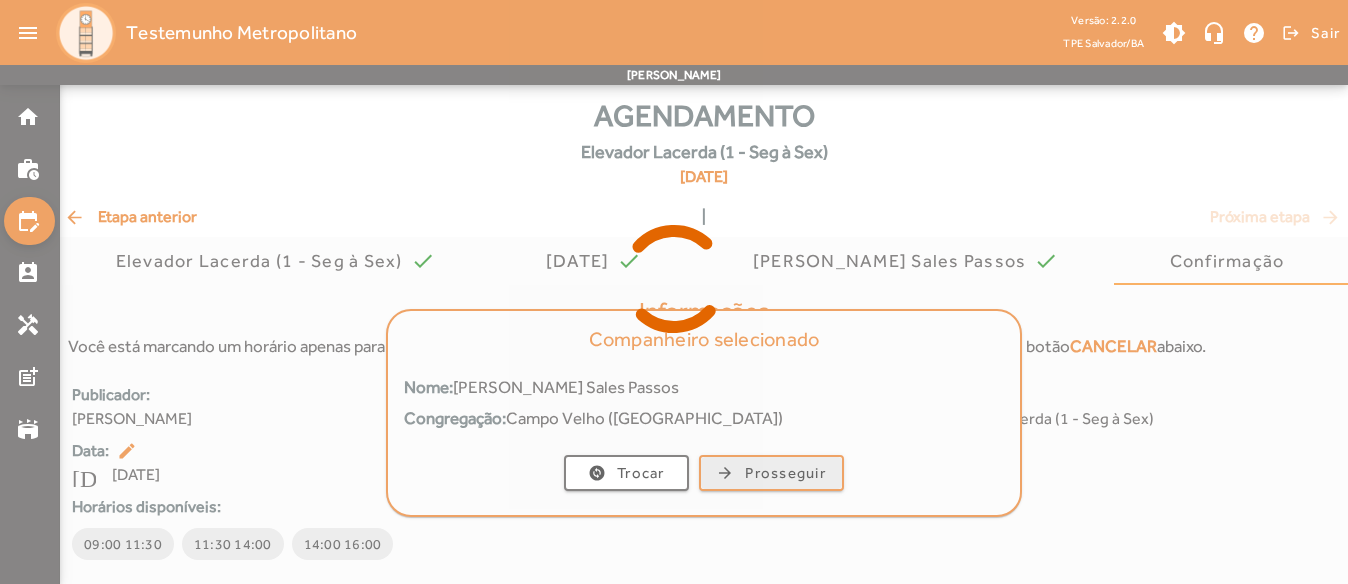 scroll, scrollTop: 45, scrollLeft: 0, axis: vertical 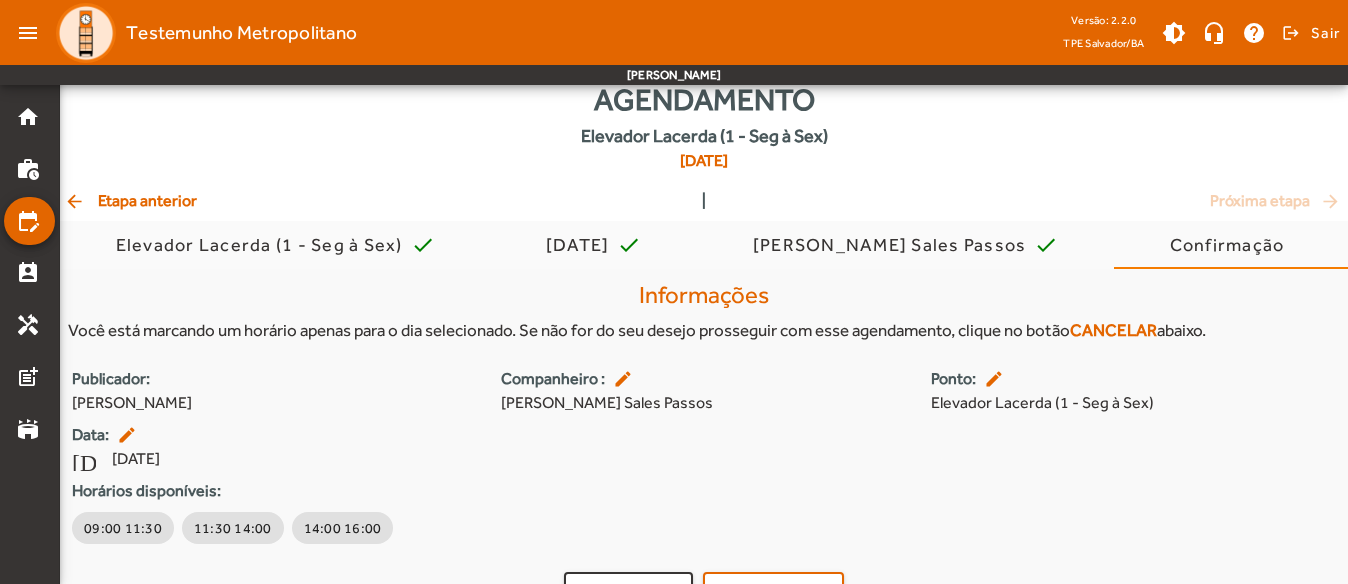 click on "arrow_back  Etapa anterior" 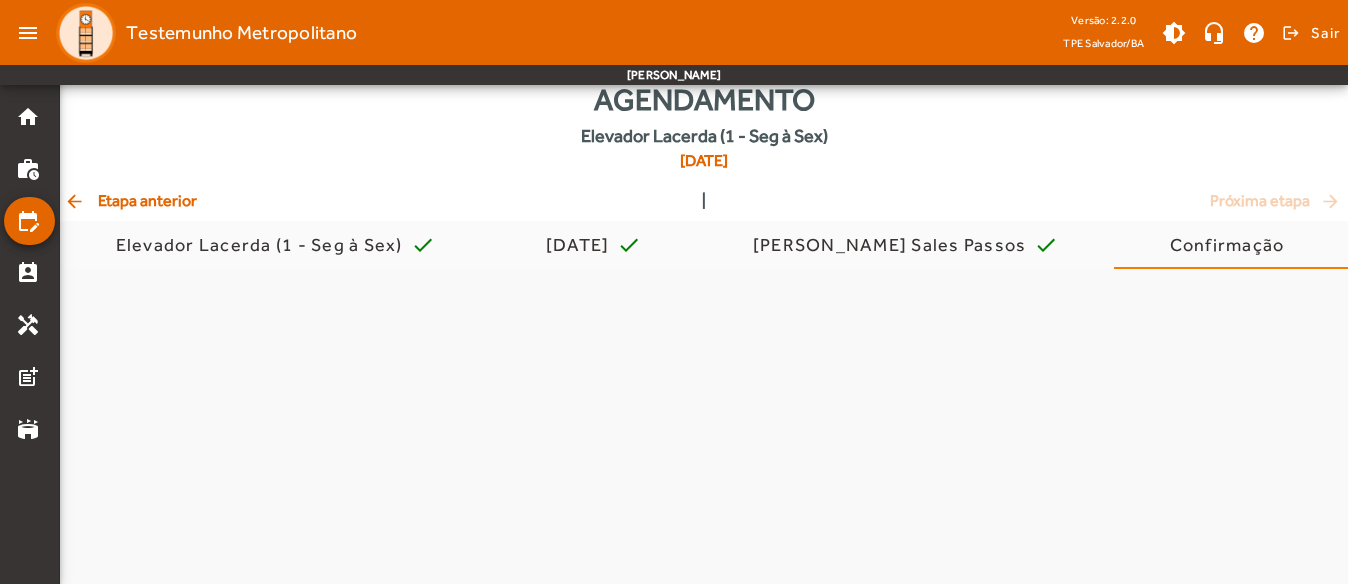scroll, scrollTop: 0, scrollLeft: 0, axis: both 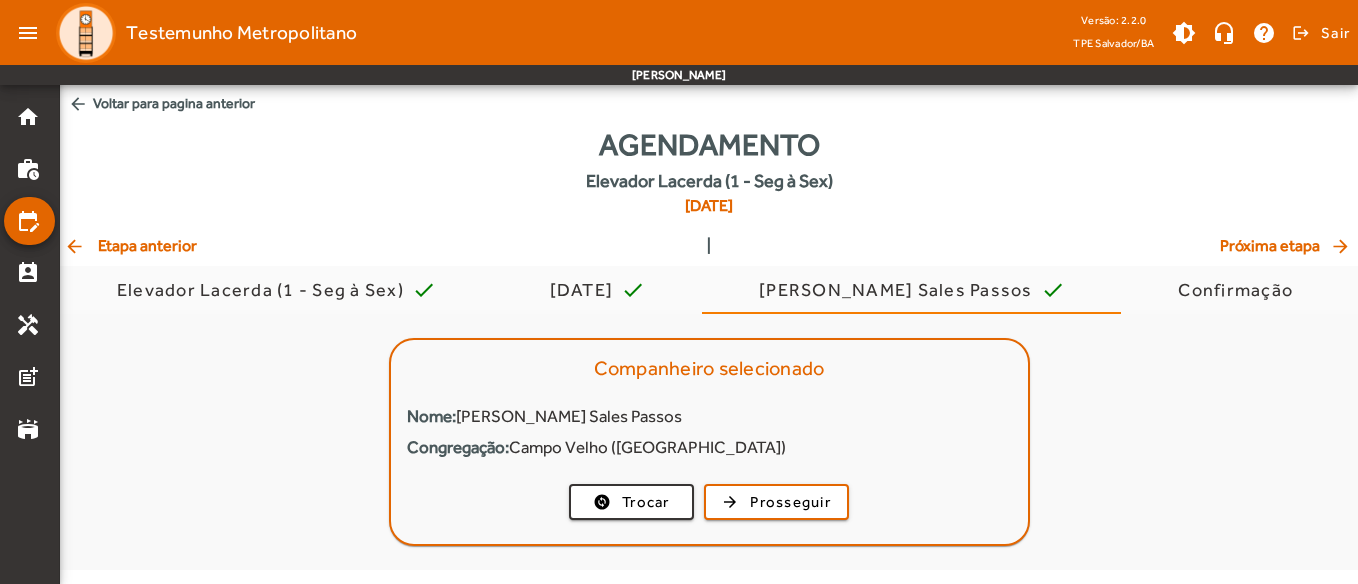 click on "arrow_back  Etapa anterior" 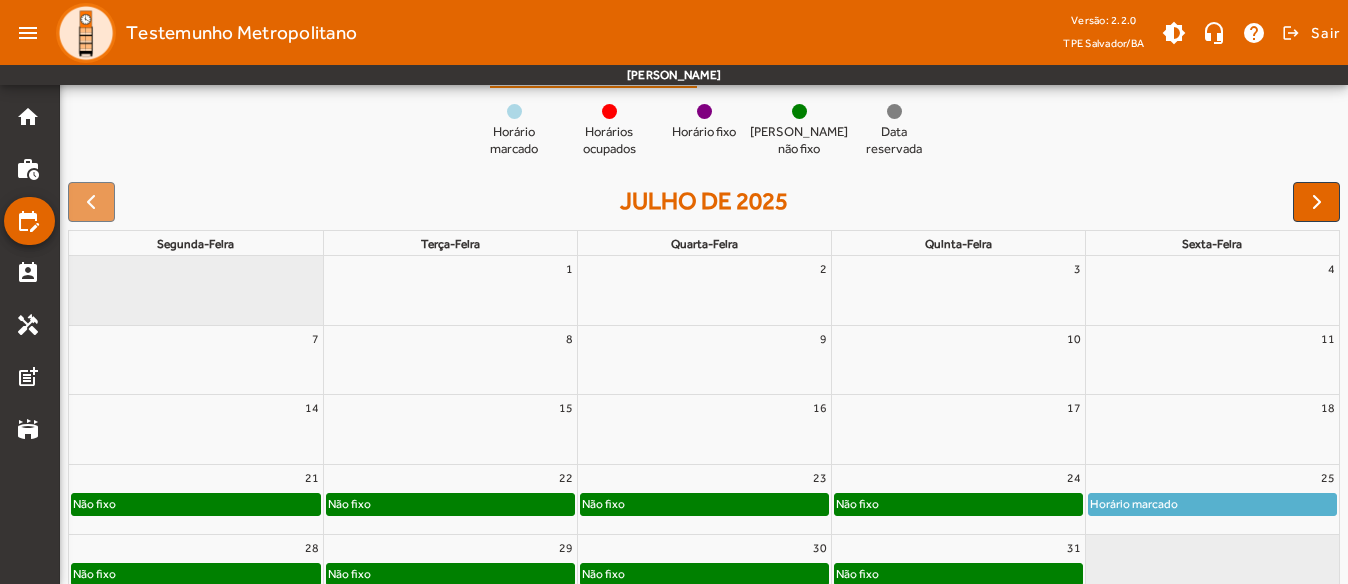 scroll, scrollTop: 326, scrollLeft: 0, axis: vertical 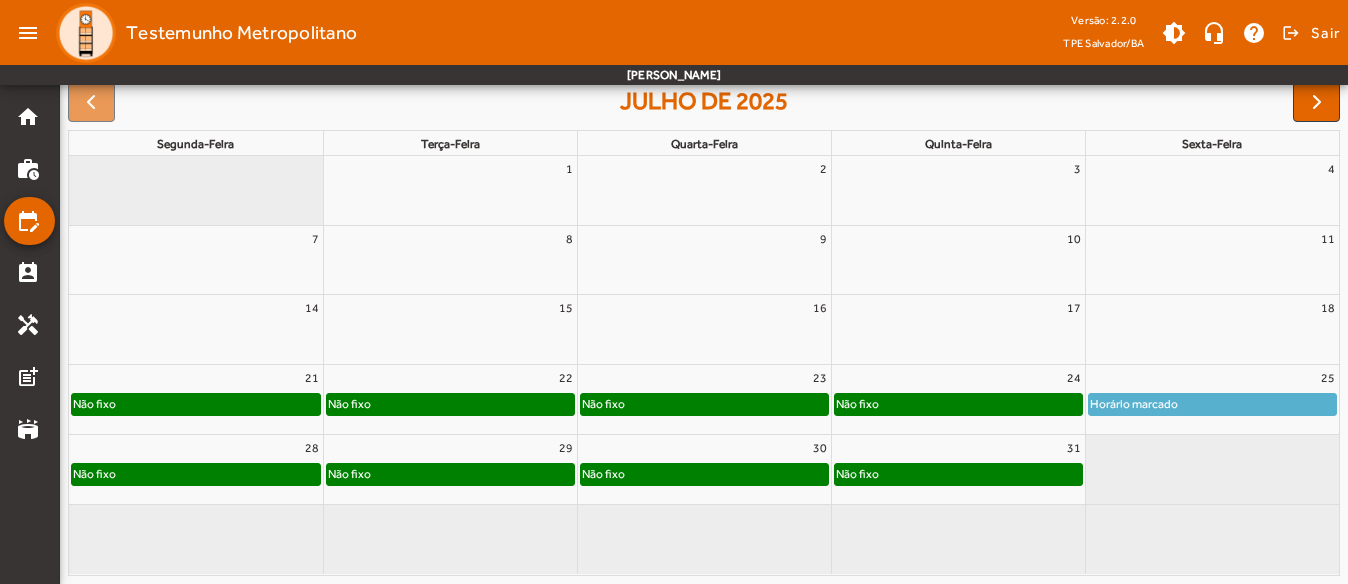click at bounding box center (450, 199) 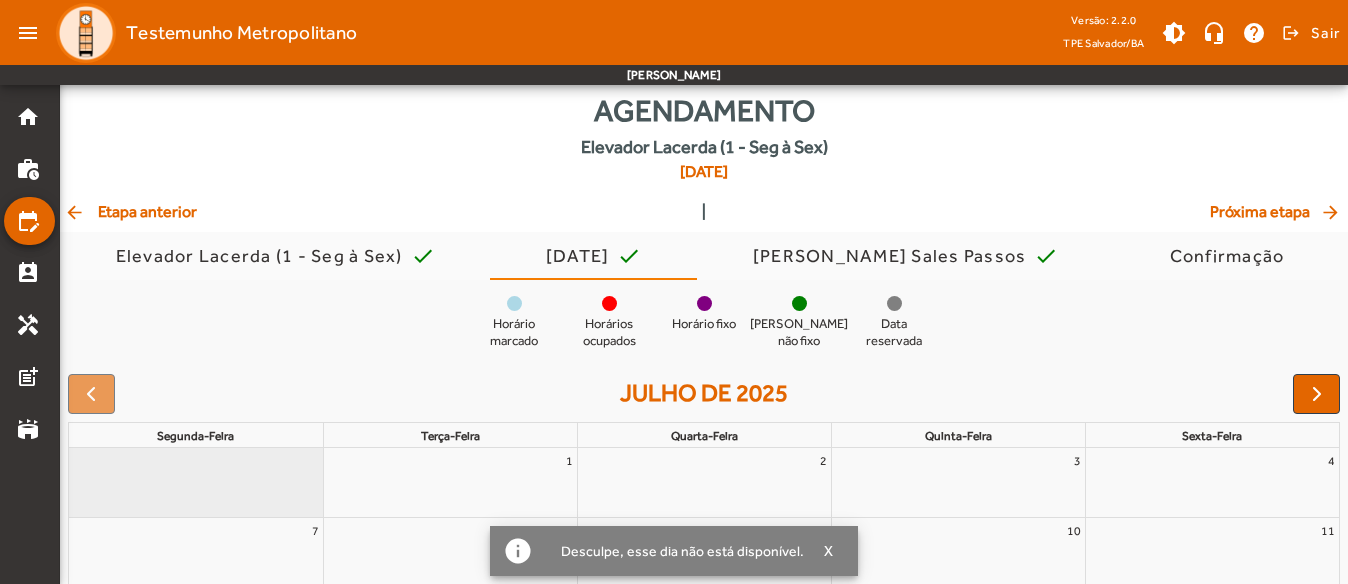 scroll, scrollTop: 26, scrollLeft: 0, axis: vertical 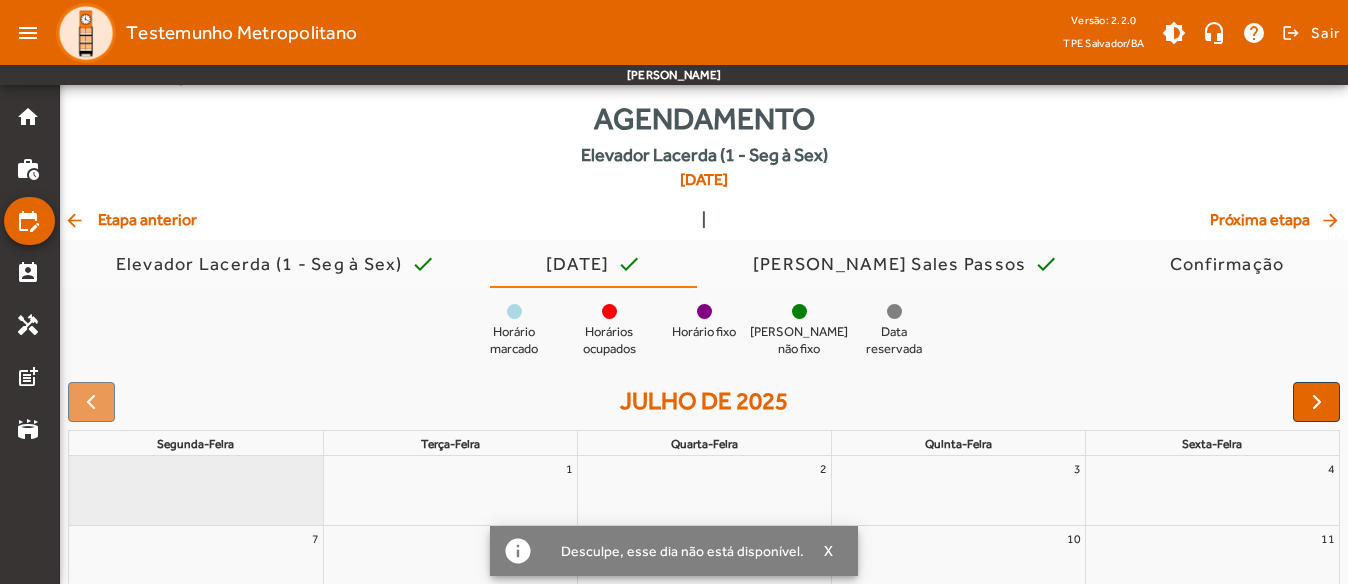 click on "arrow_back  Etapa anterior" 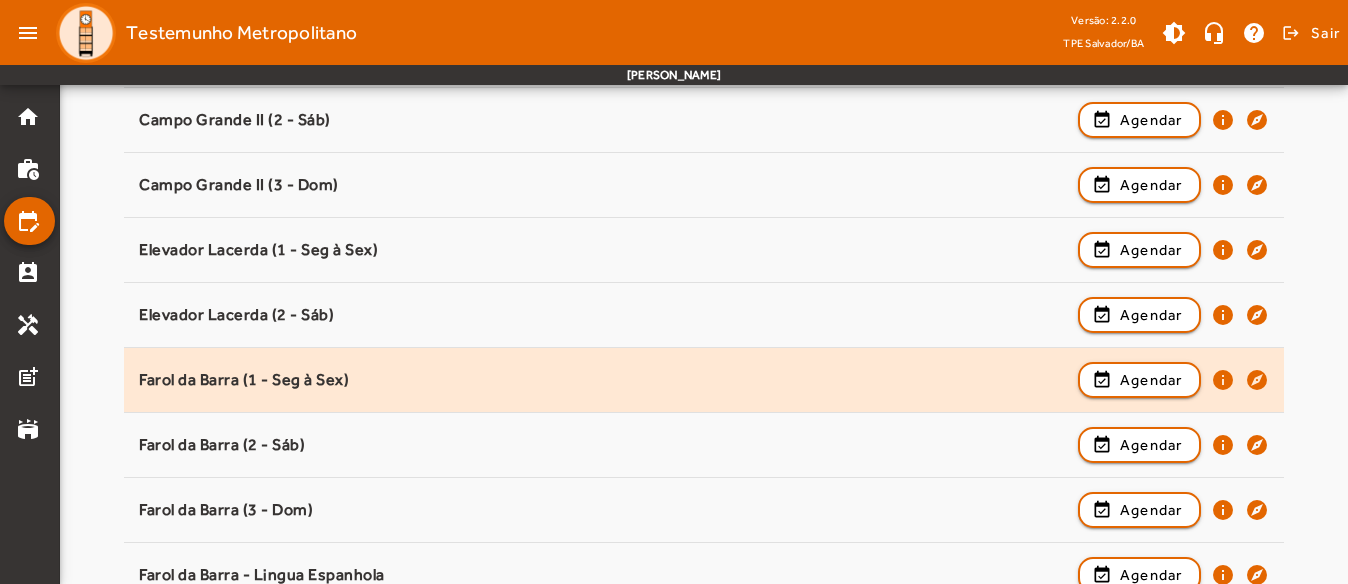scroll, scrollTop: 800, scrollLeft: 0, axis: vertical 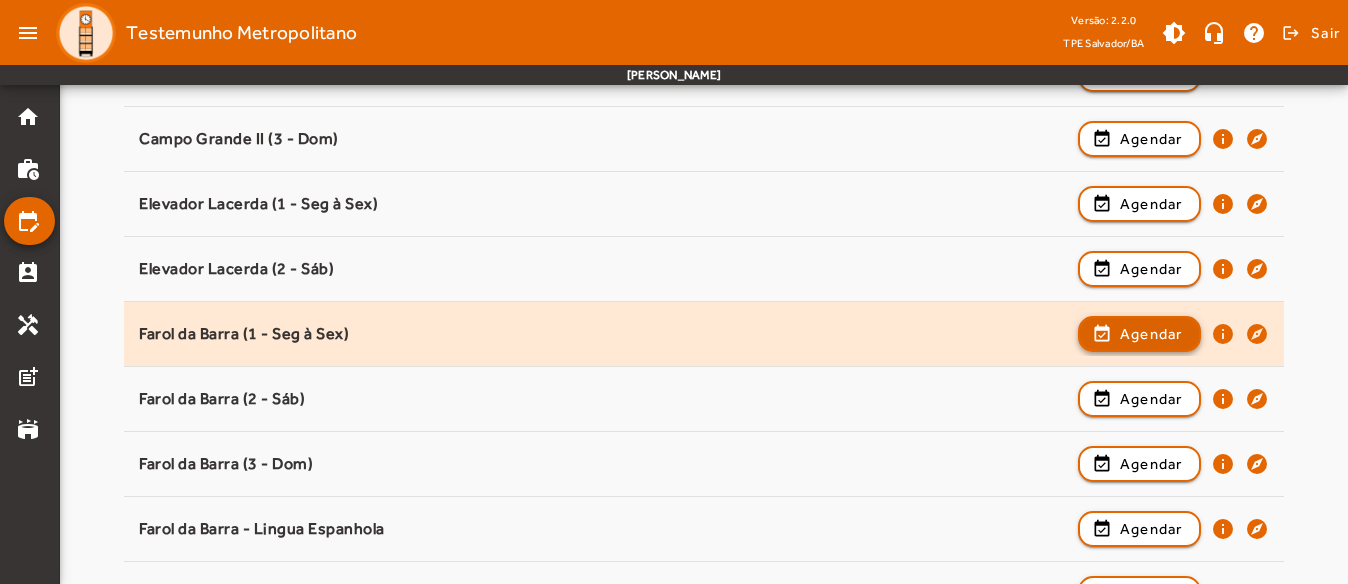 click on "Agendar" at bounding box center (1151, 399) 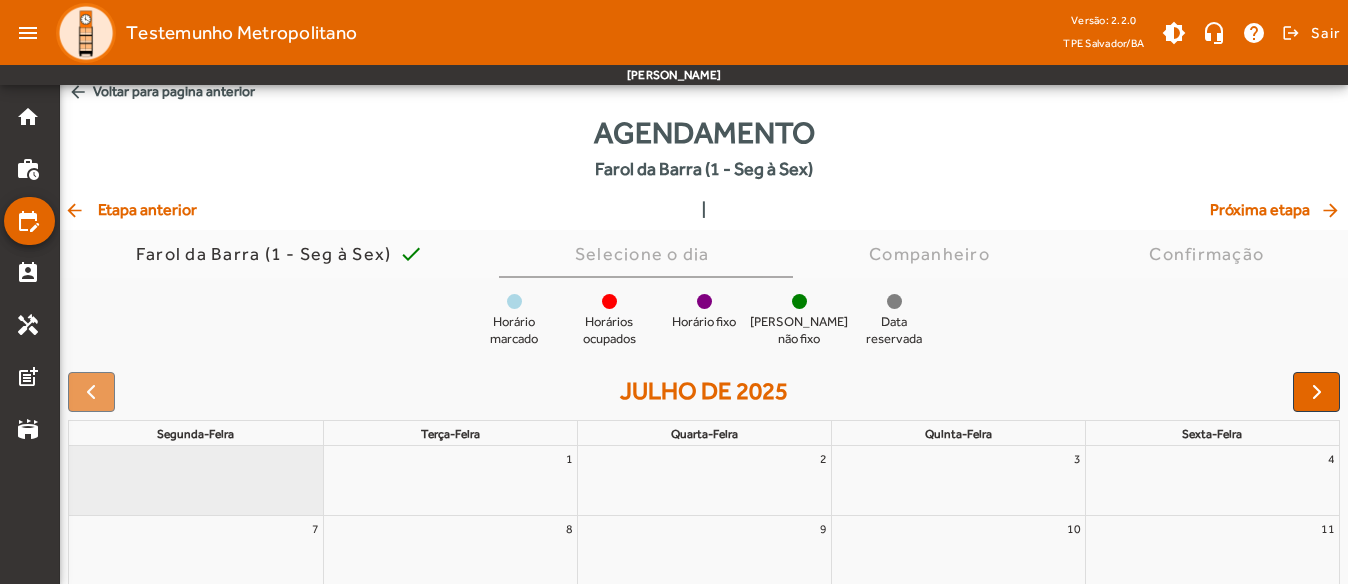 scroll, scrollTop: 2, scrollLeft: 0, axis: vertical 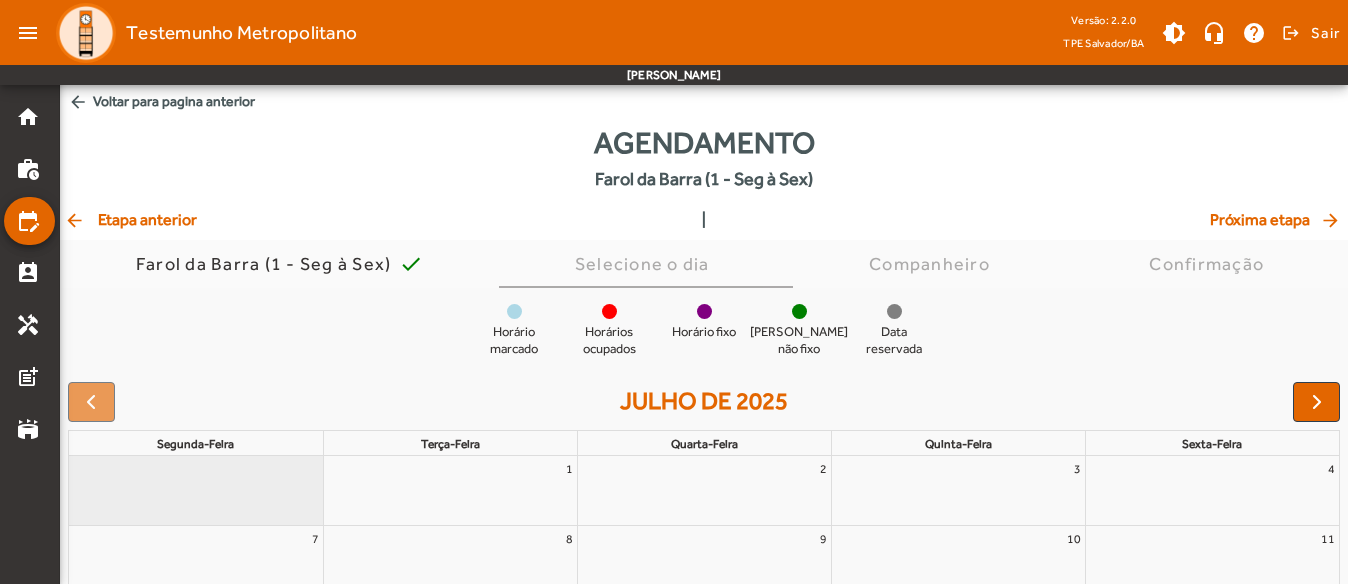click on "arrow_back  Etapa anterior" 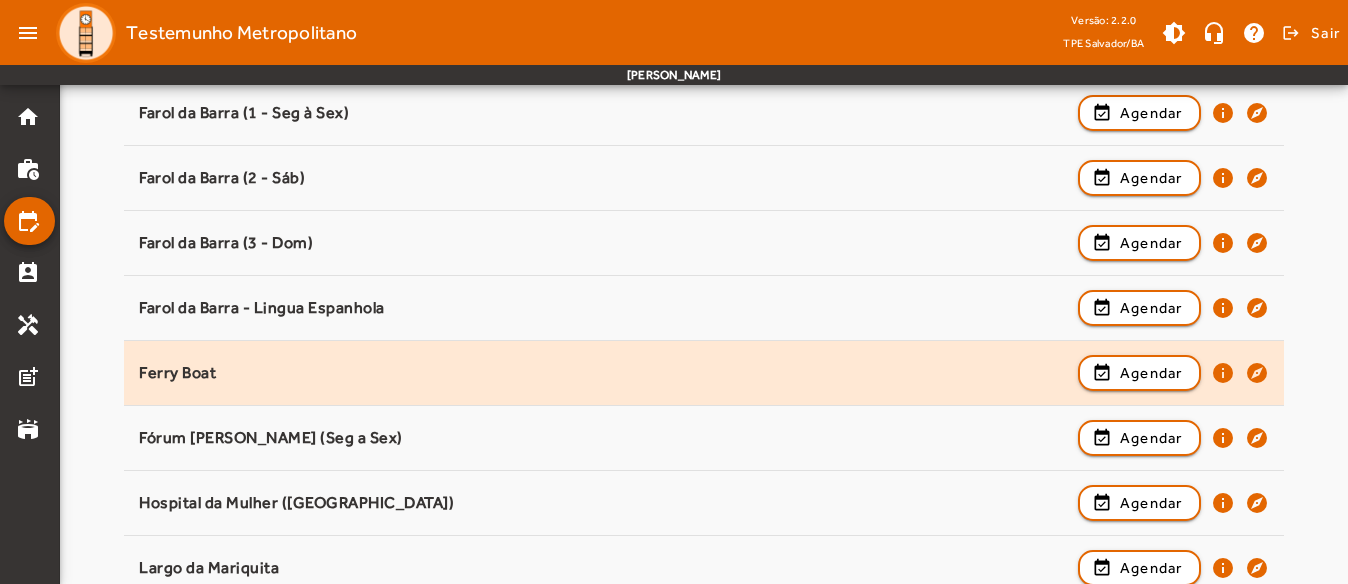 scroll, scrollTop: 1000, scrollLeft: 0, axis: vertical 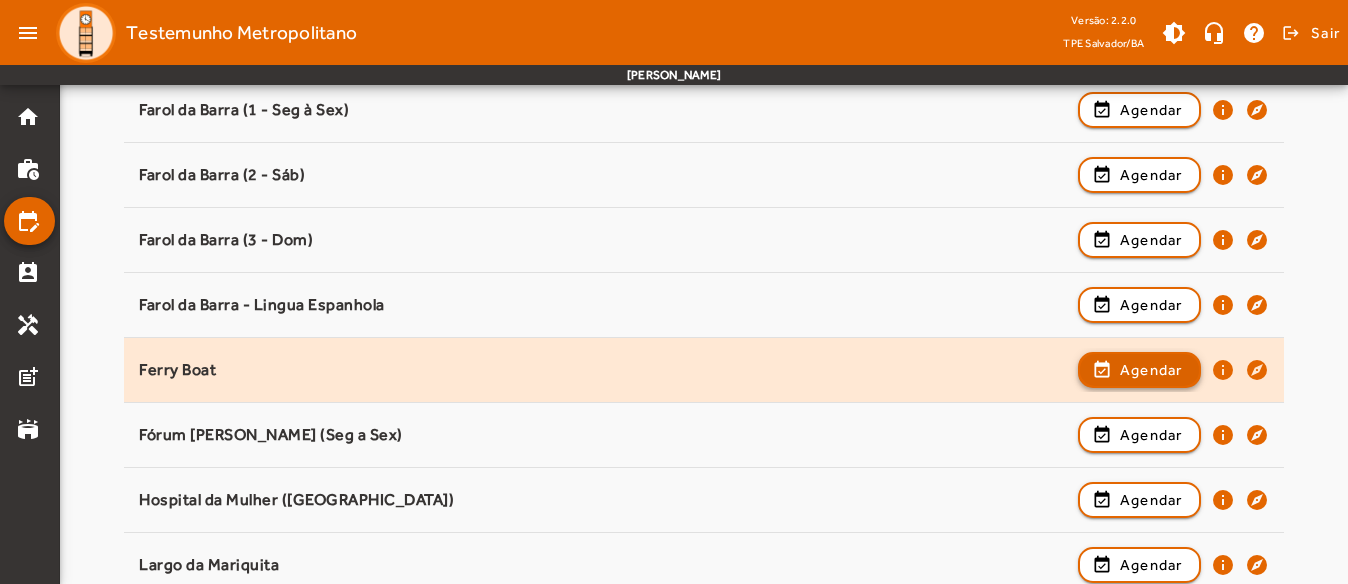 click on "Agendar" at bounding box center (1151, 435) 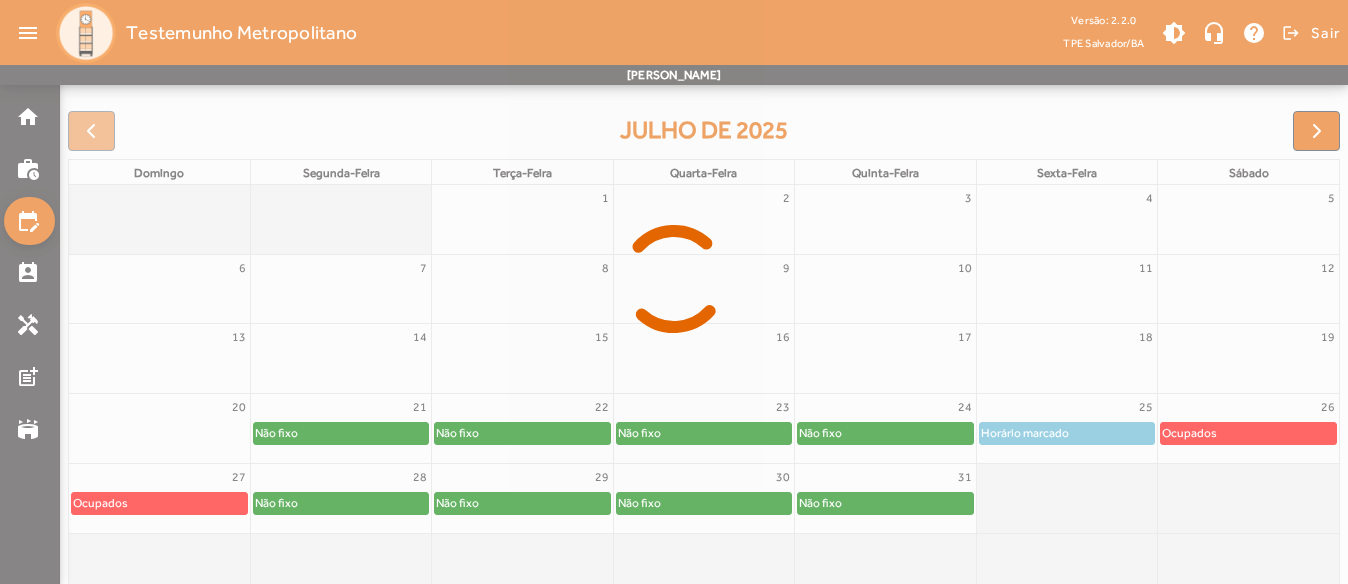 scroll, scrollTop: 302, scrollLeft: 0, axis: vertical 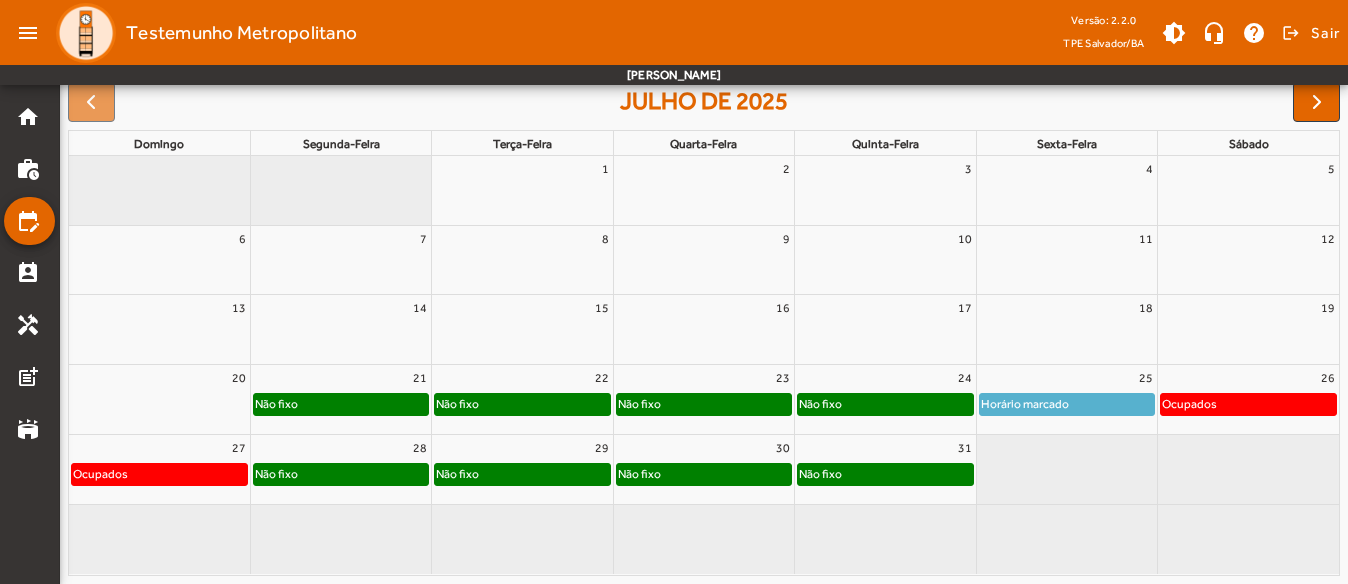 click on "Não fixo" at bounding box center [522, 404] 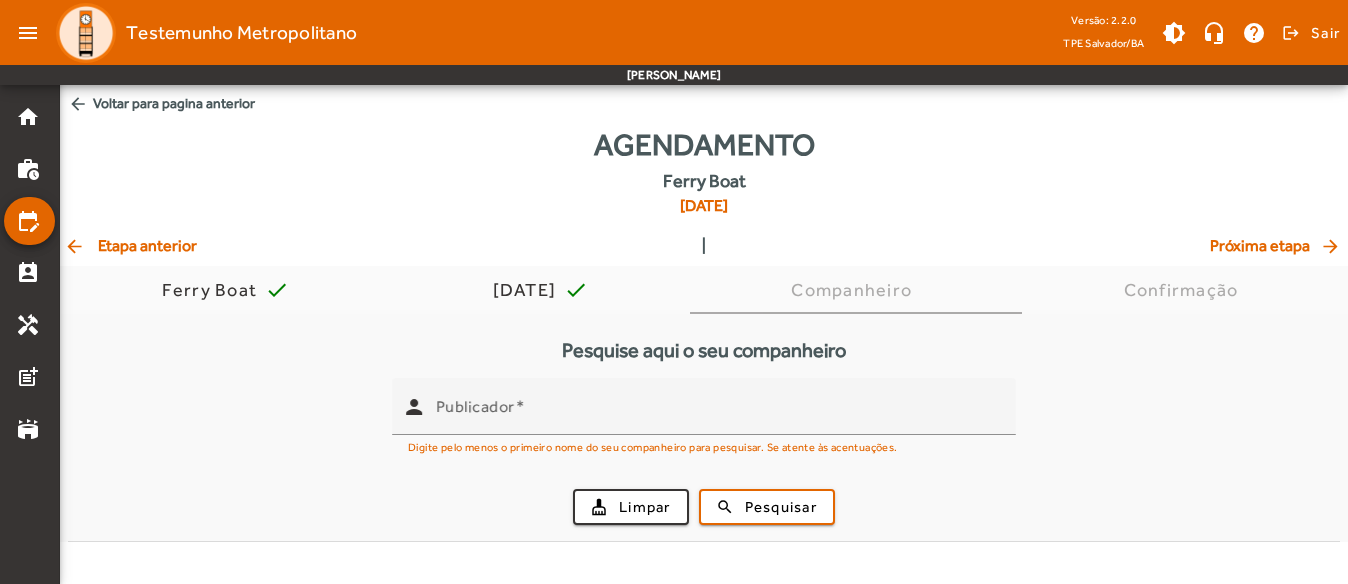scroll, scrollTop: 0, scrollLeft: 0, axis: both 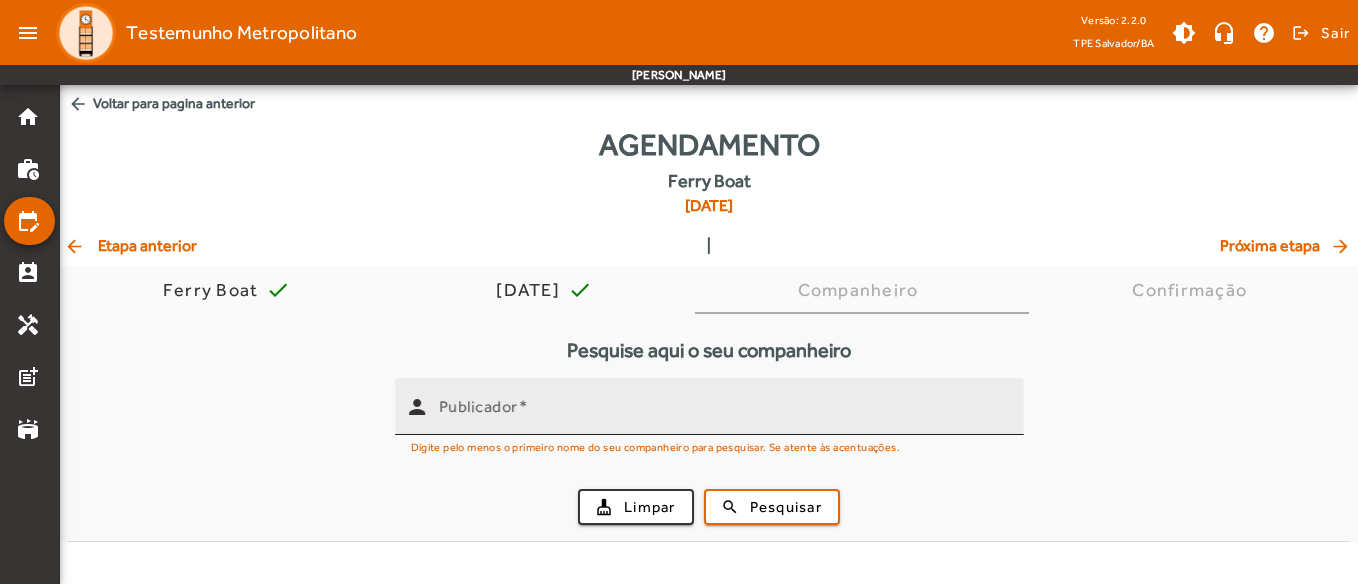 click on "Publicador" at bounding box center [723, 415] 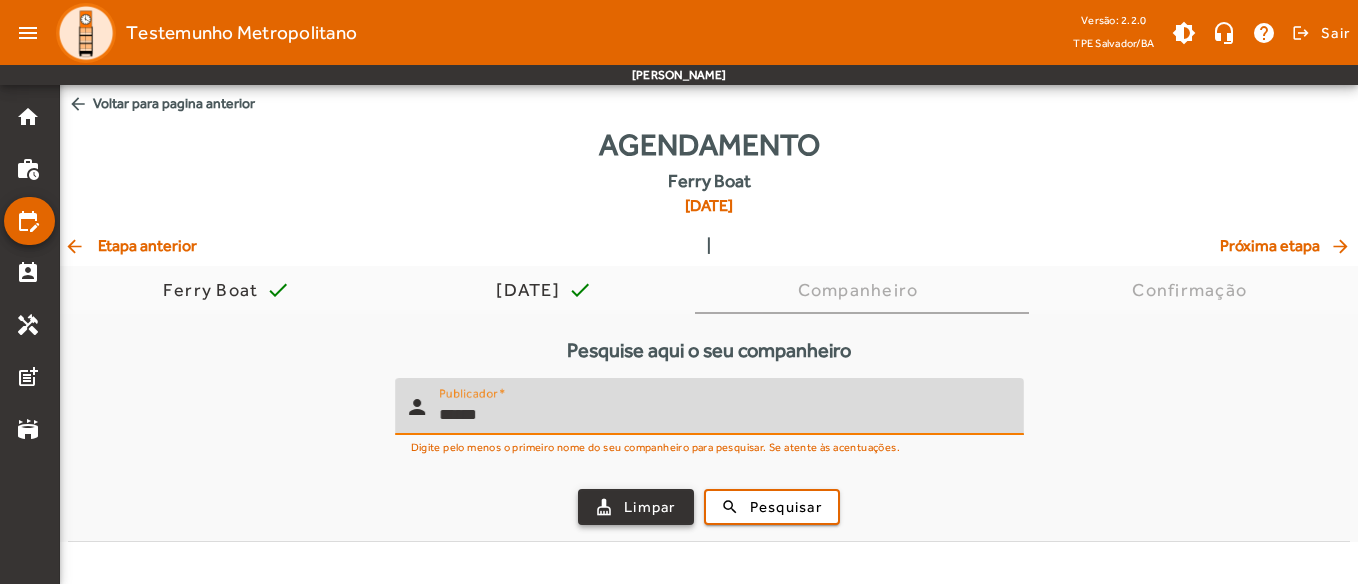 type on "******" 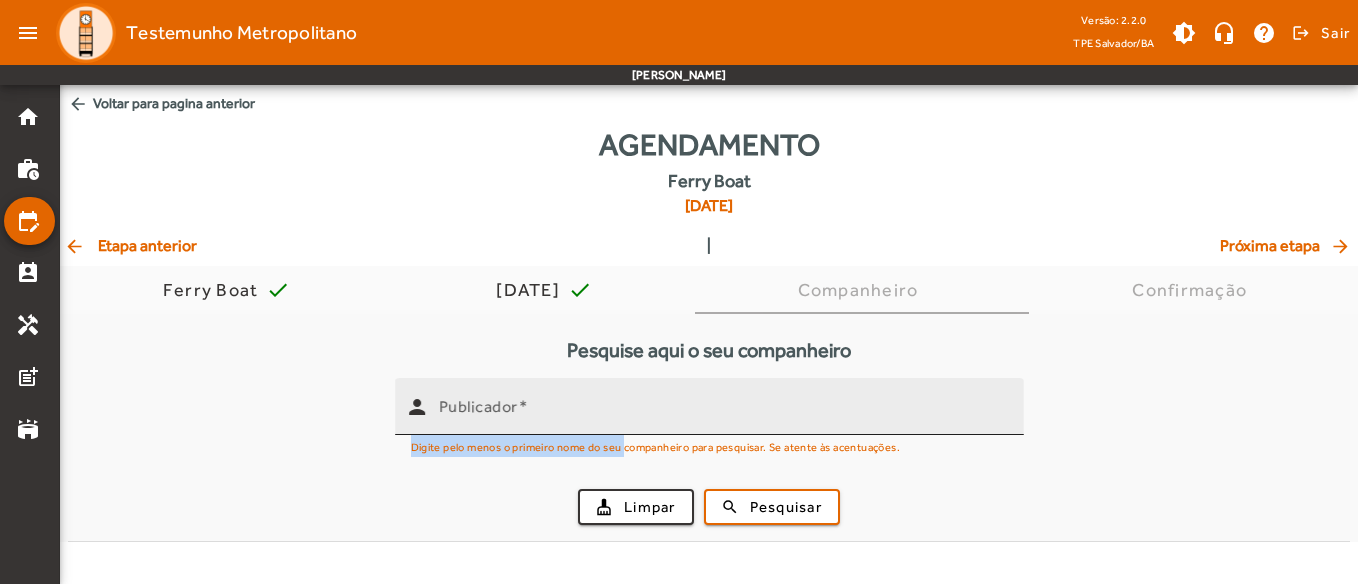 drag, startPoint x: 628, startPoint y: 440, endPoint x: 625, endPoint y: 420, distance: 20.22375 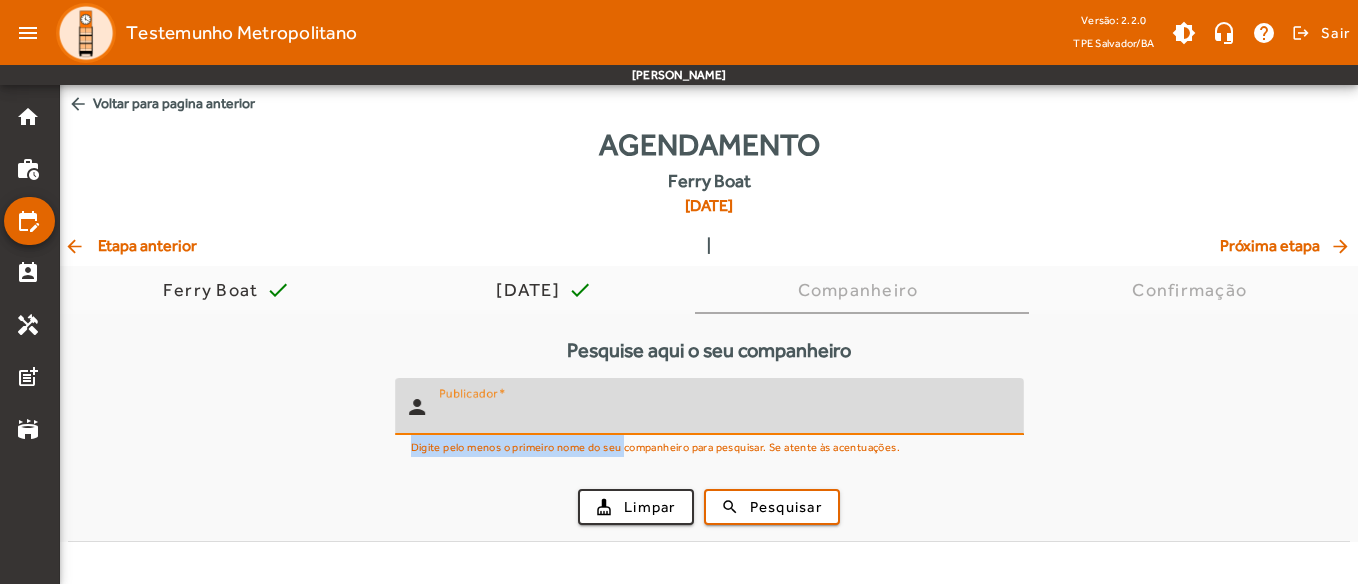 click on "Publicador" at bounding box center (723, 415) 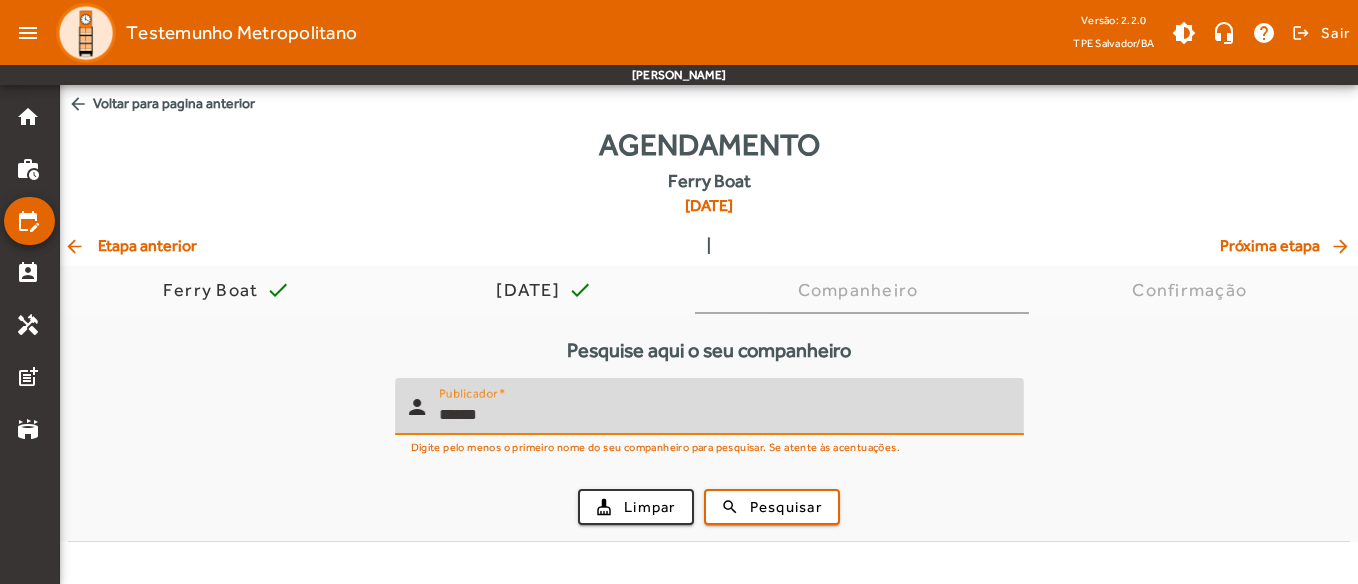 type on "******" 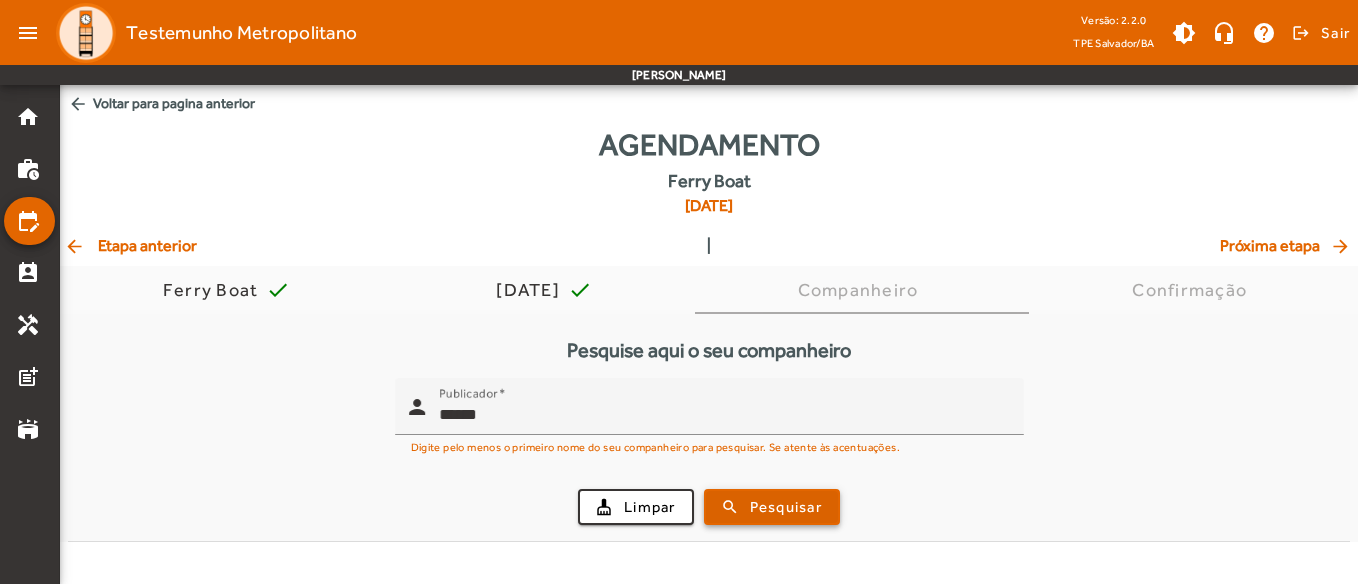click at bounding box center [772, 507] 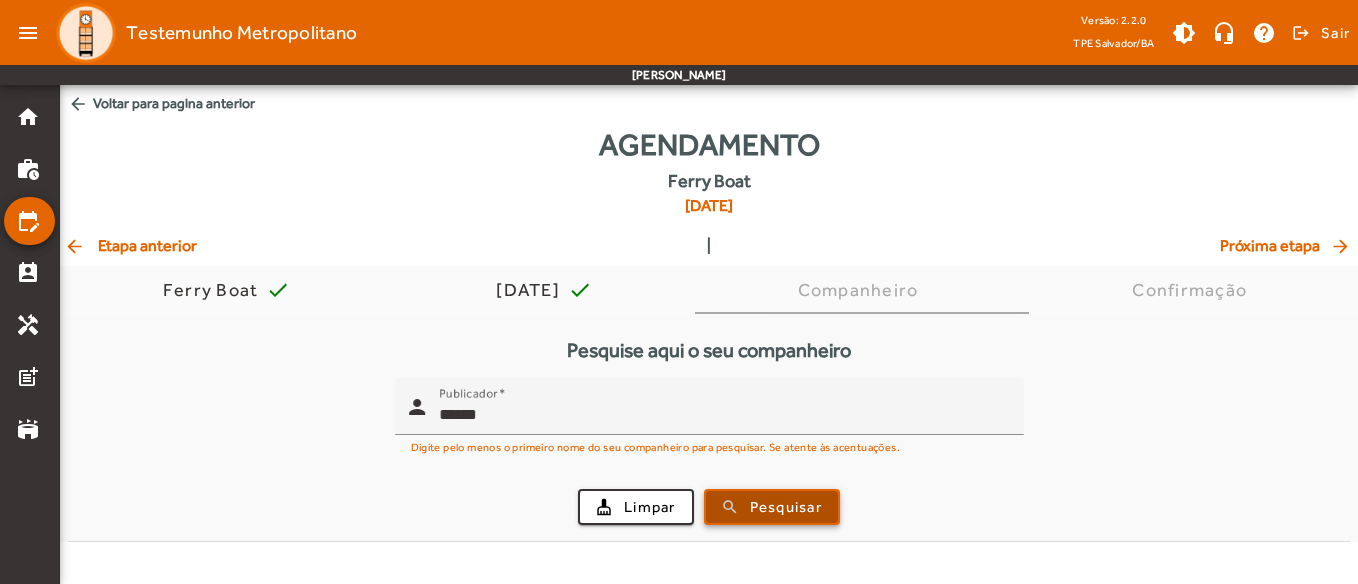 click on "Pesquisar" at bounding box center (786, 507) 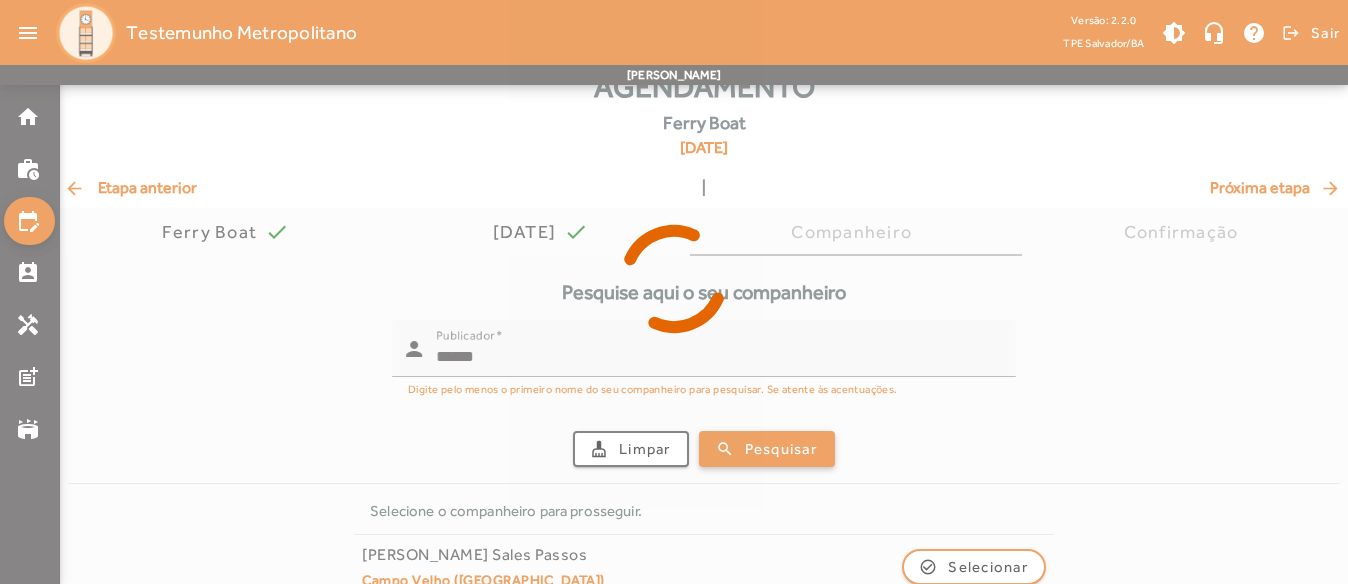 scroll, scrollTop: 89, scrollLeft: 0, axis: vertical 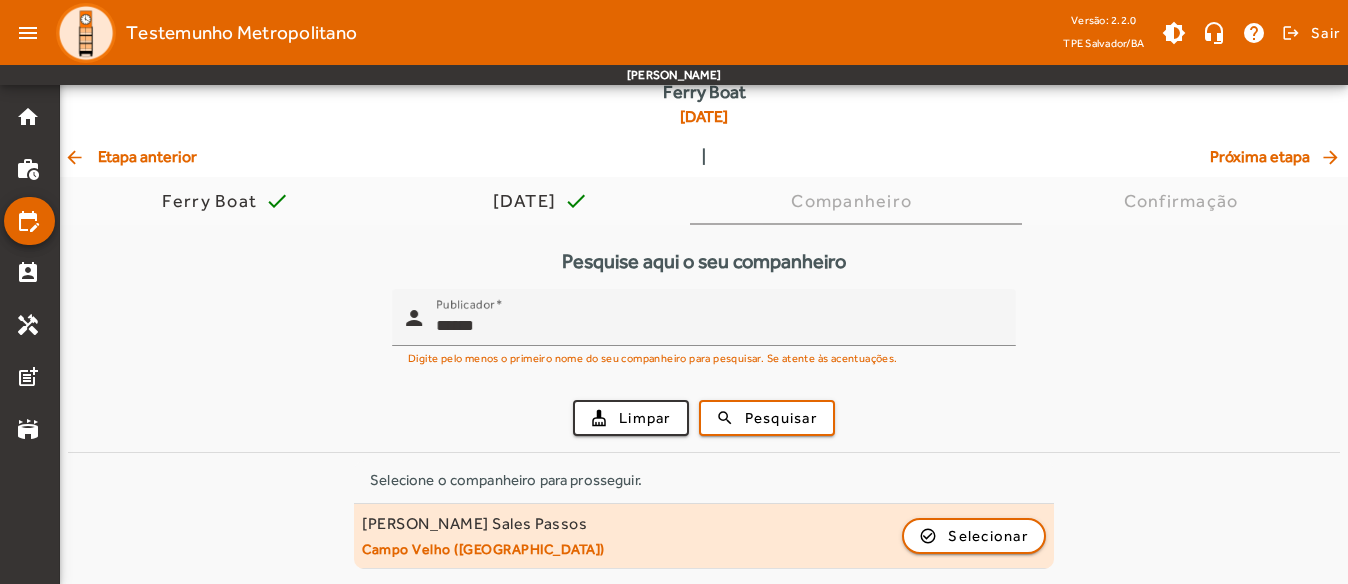 click on "[PERSON_NAME] Sales Passos   [GEOGRAPHIC_DATA] ([GEOGRAPHIC_DATA])  check_circle_outline  Selecionar" 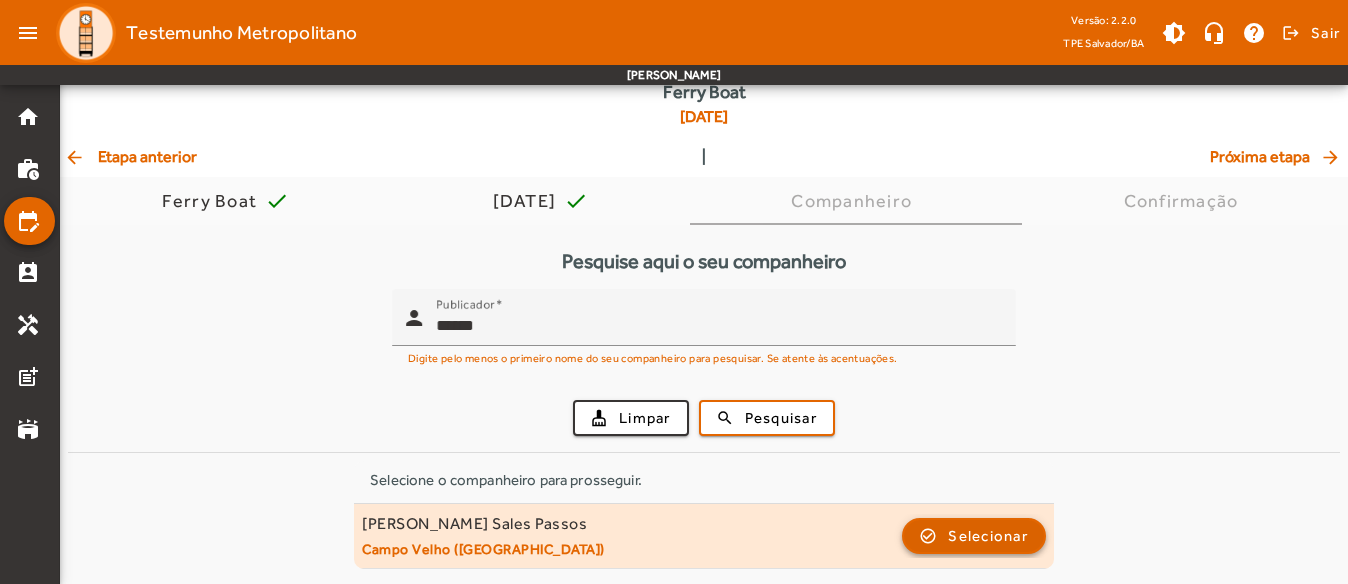 click on "Selecionar" 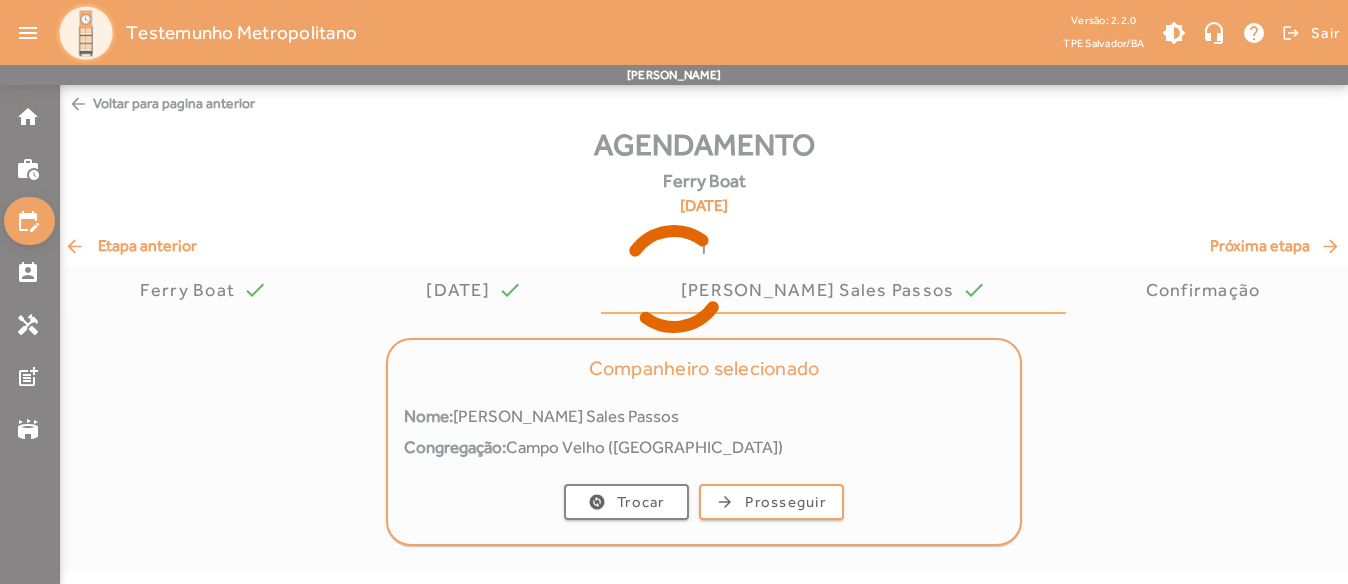 scroll, scrollTop: 0, scrollLeft: 0, axis: both 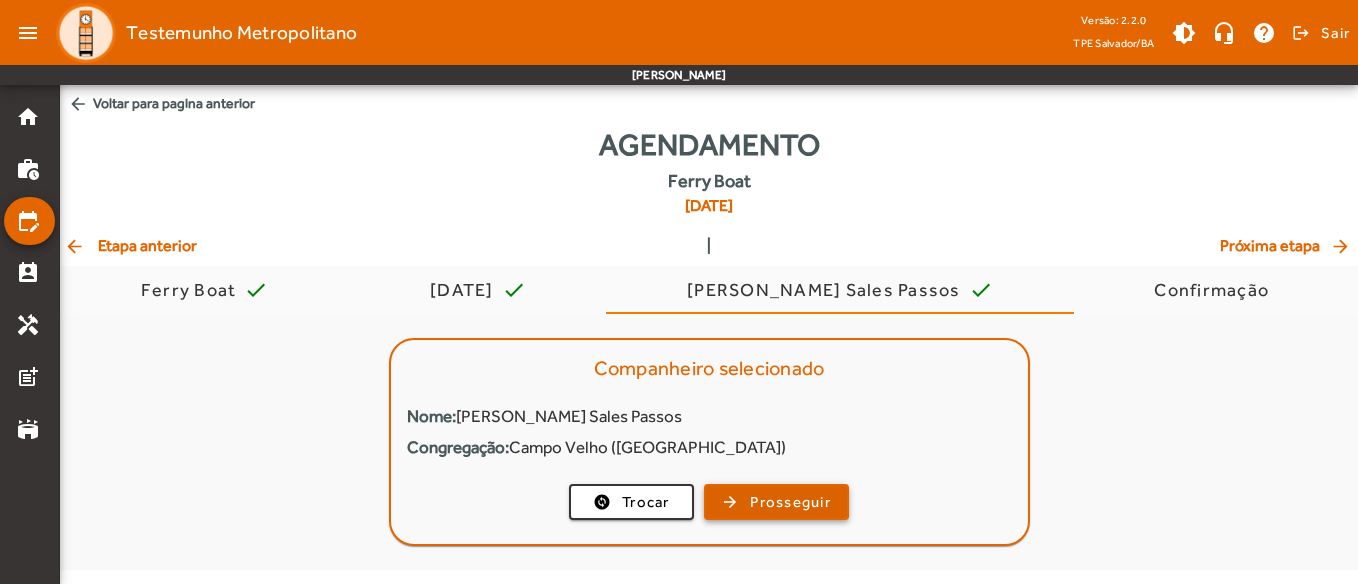 click on "Prosseguir" 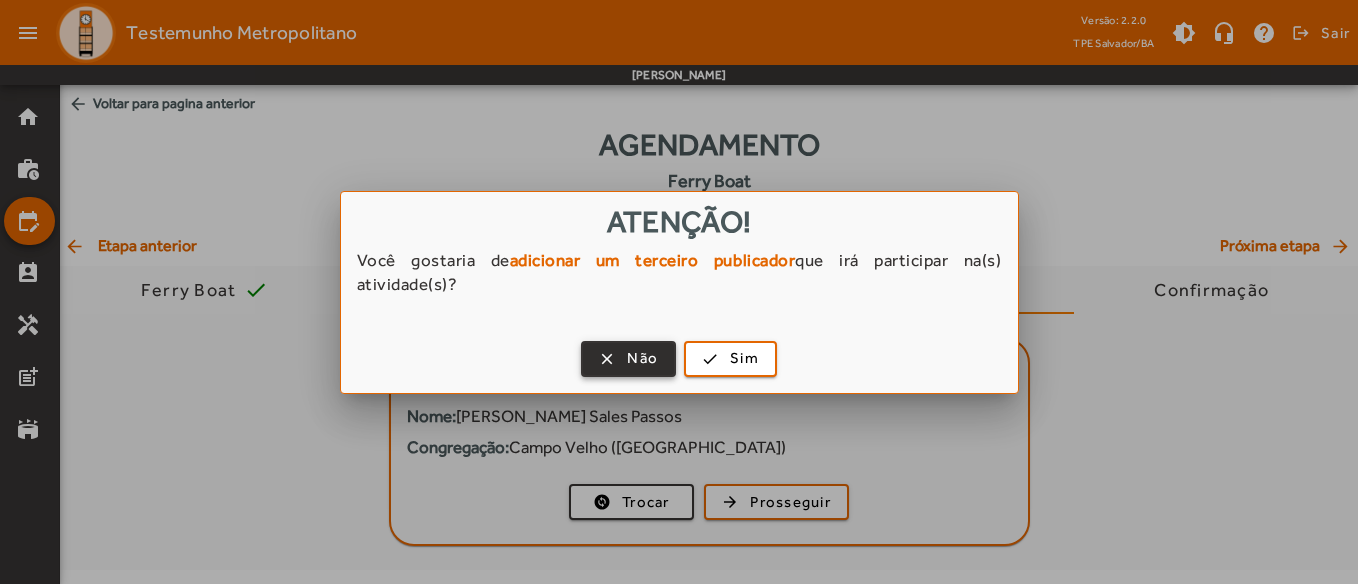 click on "Não" at bounding box center [642, 358] 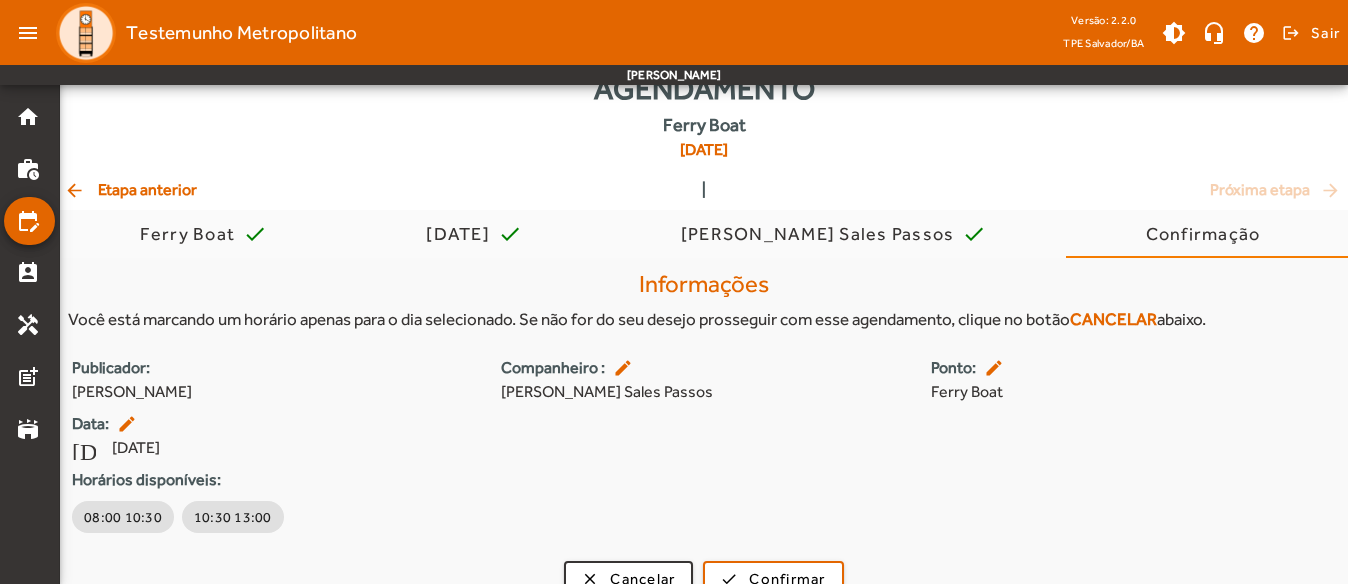 scroll, scrollTop: 85, scrollLeft: 0, axis: vertical 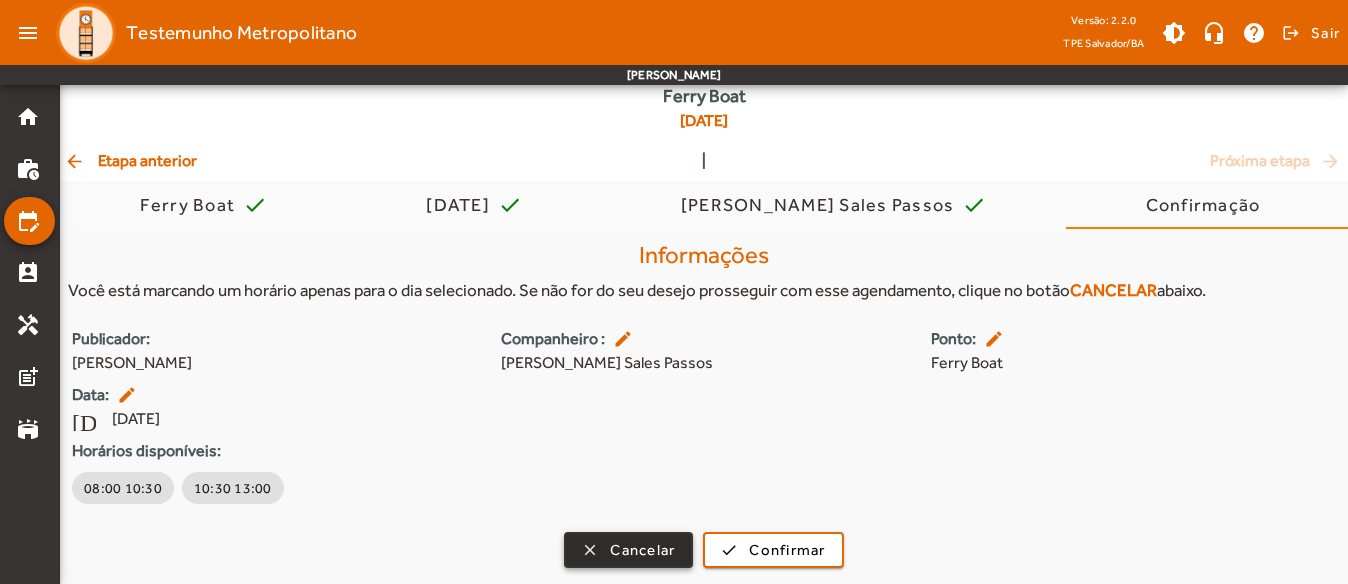click on "Cancelar" at bounding box center [642, 550] 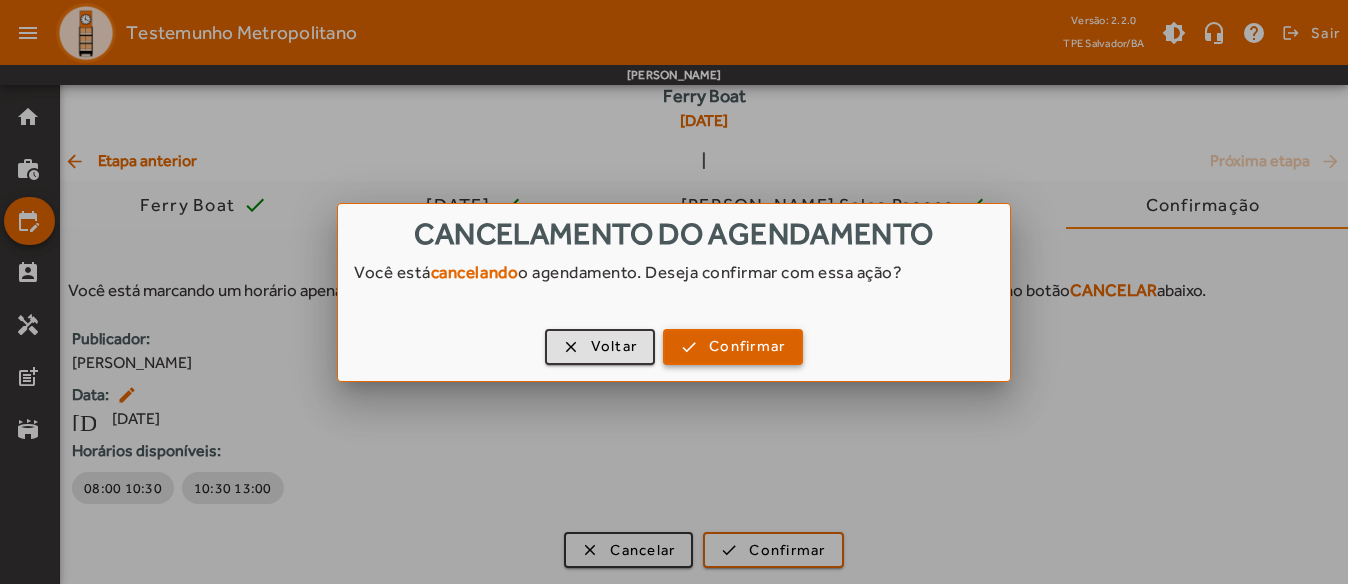 click on "Confirmar" at bounding box center [747, 346] 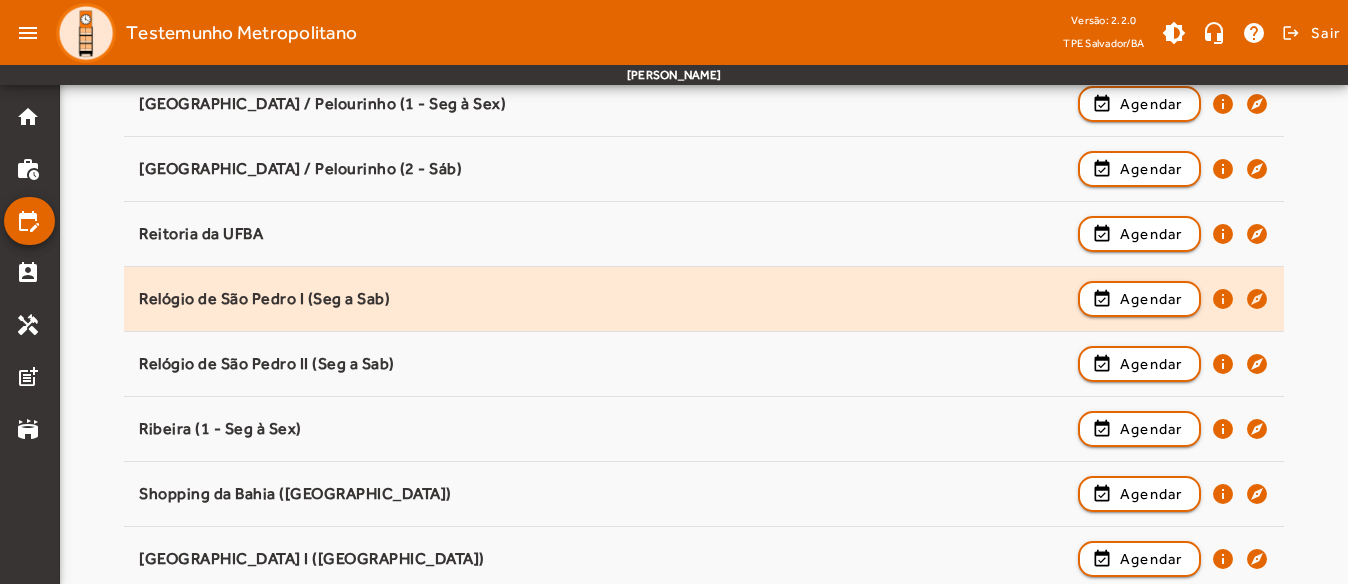 scroll, scrollTop: 2200, scrollLeft: 0, axis: vertical 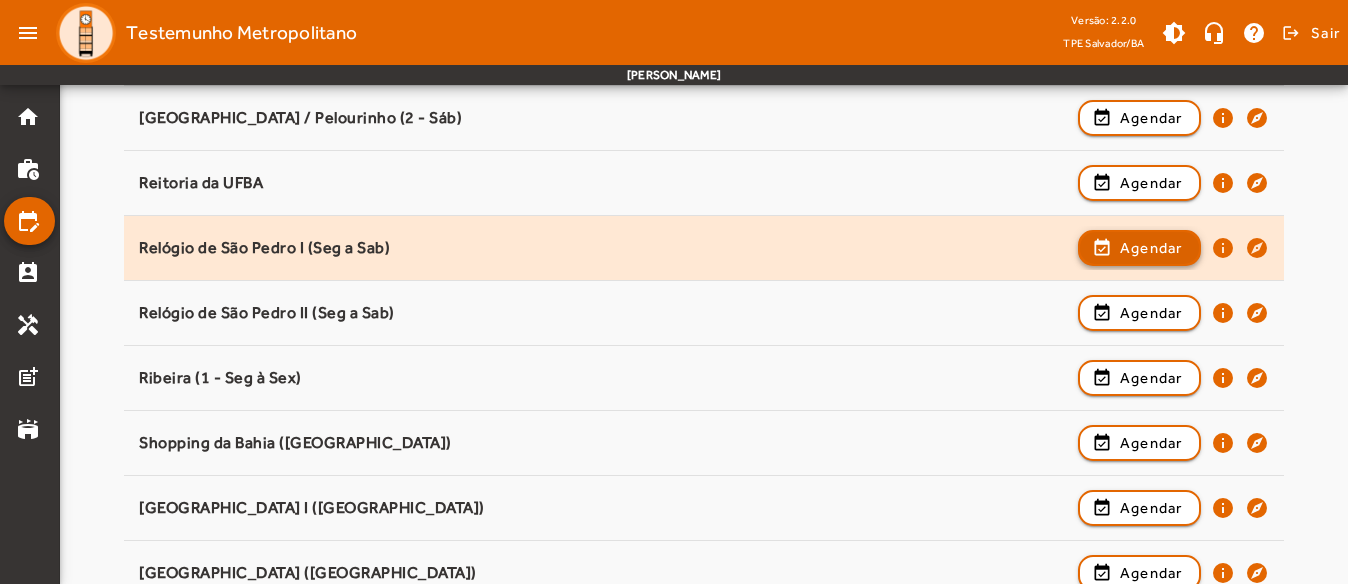 click on "Agendar" at bounding box center [1151, 313] 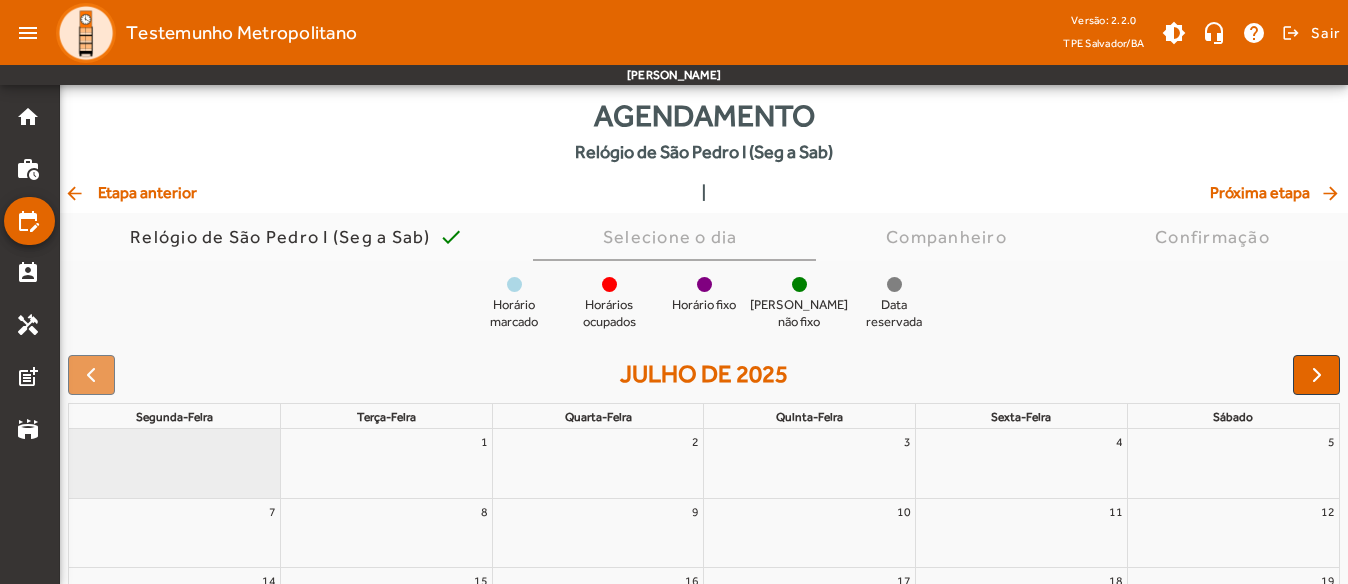 scroll, scrollTop: 0, scrollLeft: 0, axis: both 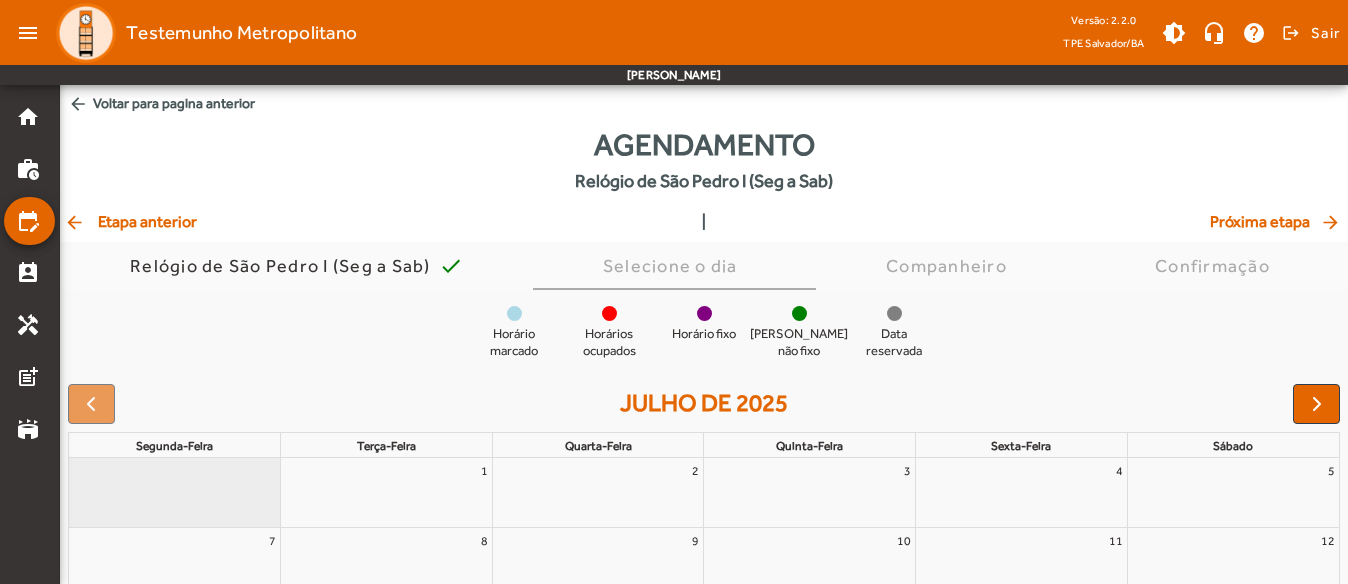 click on "arrow_back  Etapa anterior" 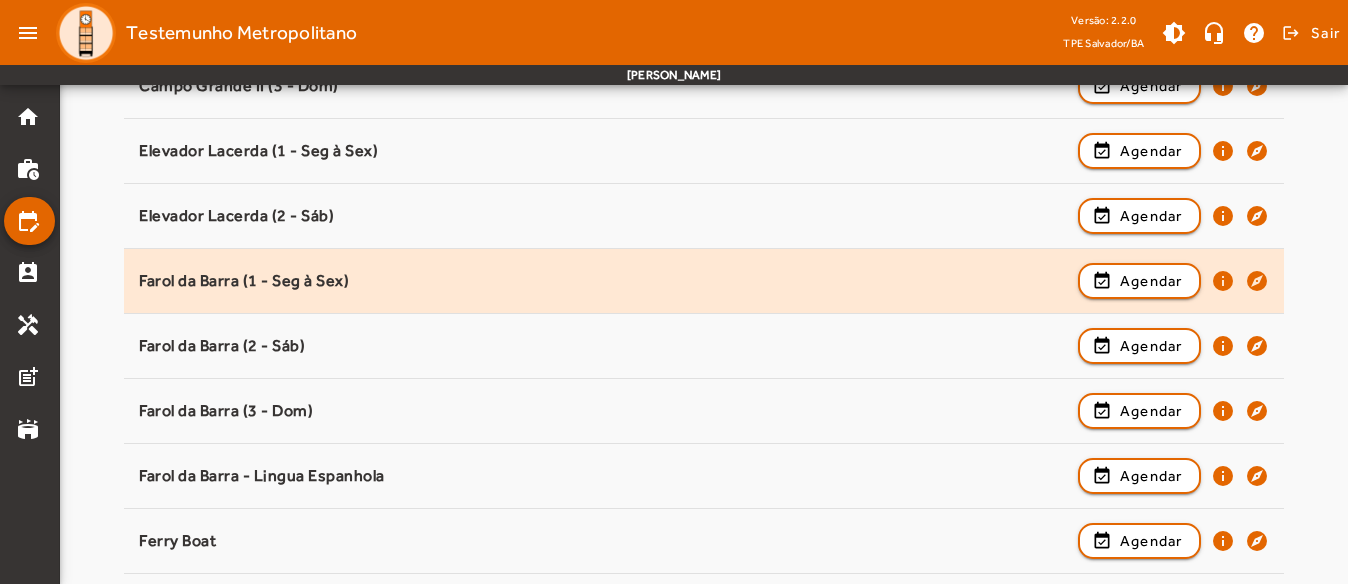 scroll, scrollTop: 878, scrollLeft: 0, axis: vertical 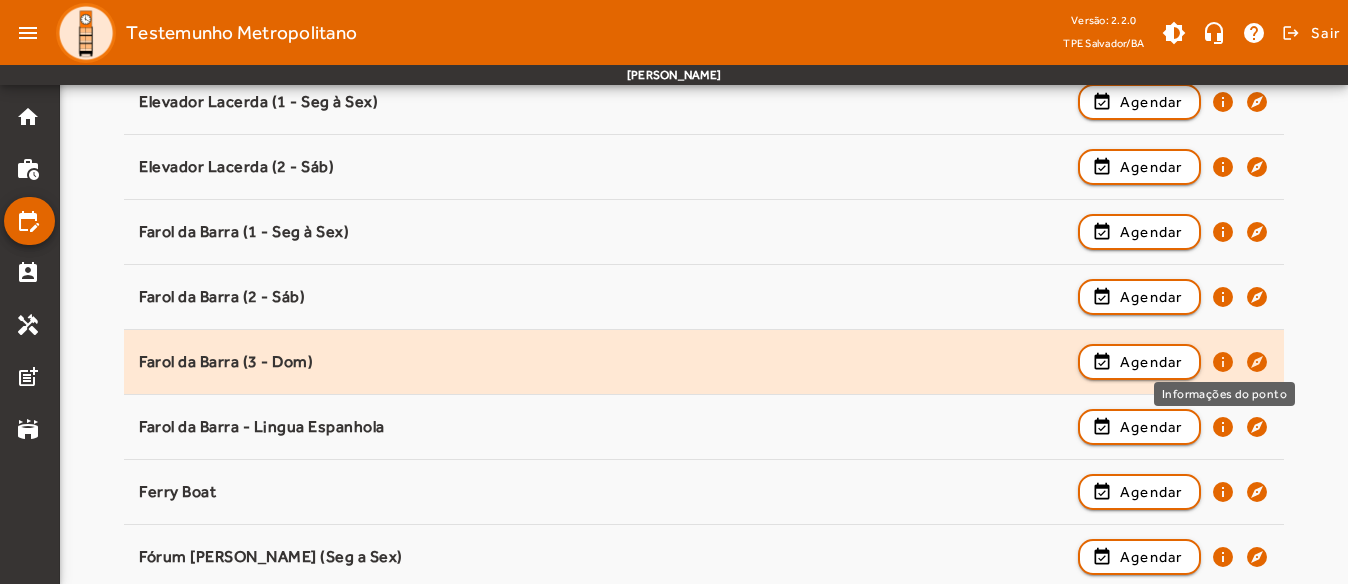 click on "info" at bounding box center (1223, 427) 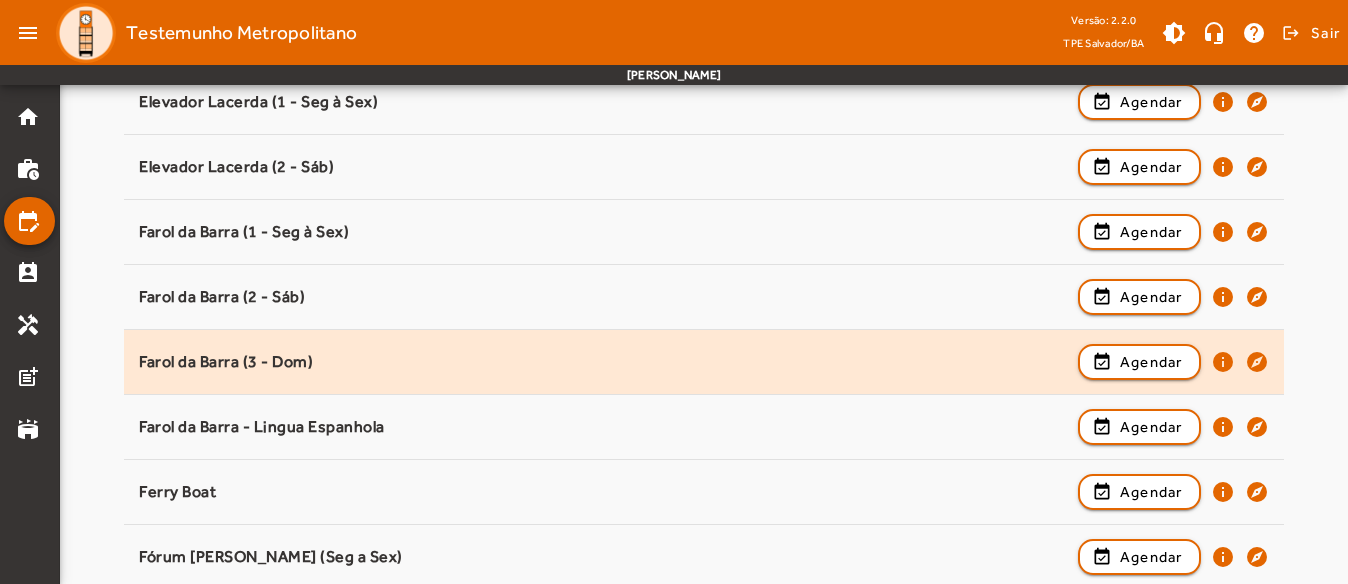 scroll, scrollTop: 0, scrollLeft: 0, axis: both 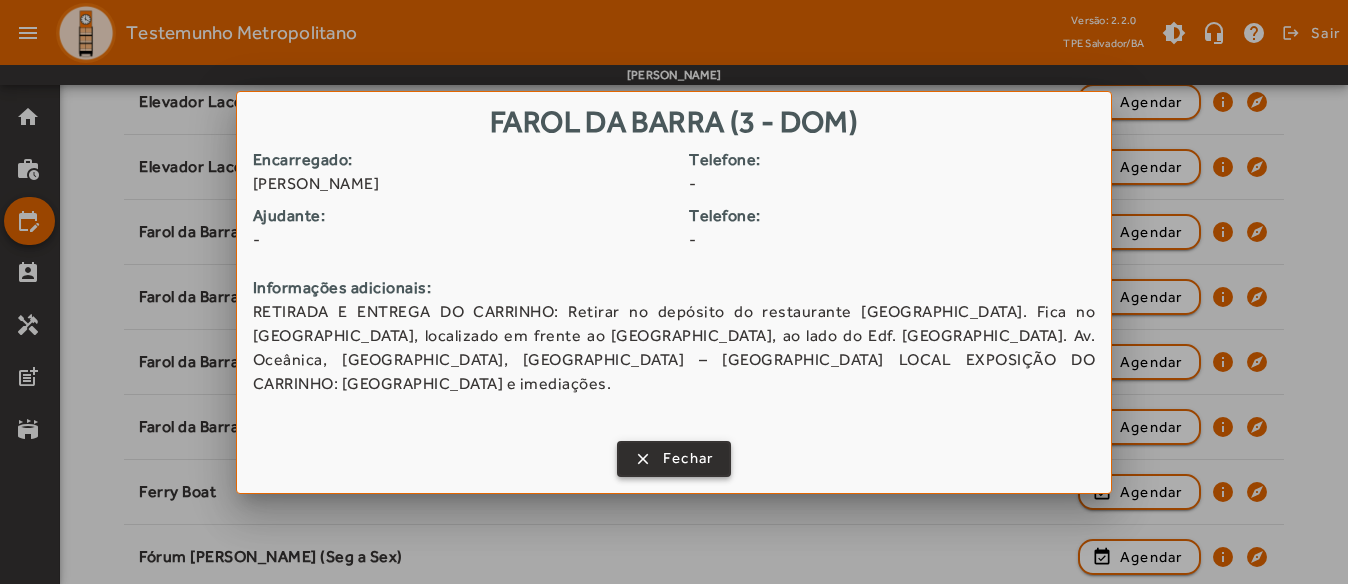click at bounding box center (674, 459) 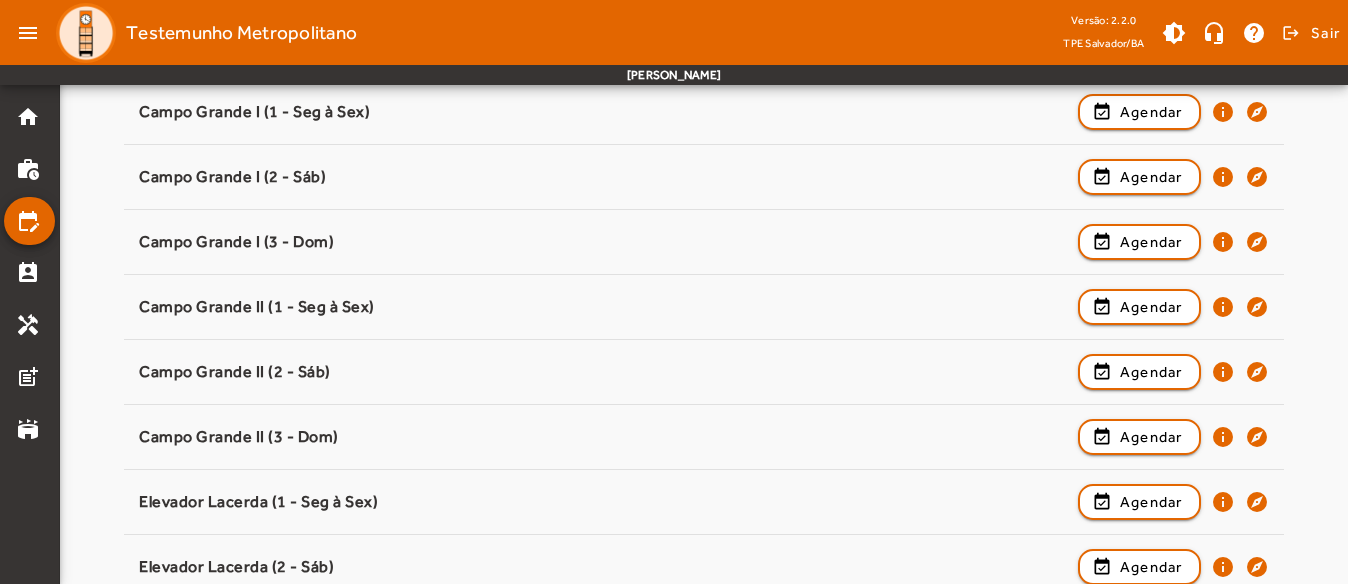 scroll, scrollTop: 378, scrollLeft: 0, axis: vertical 